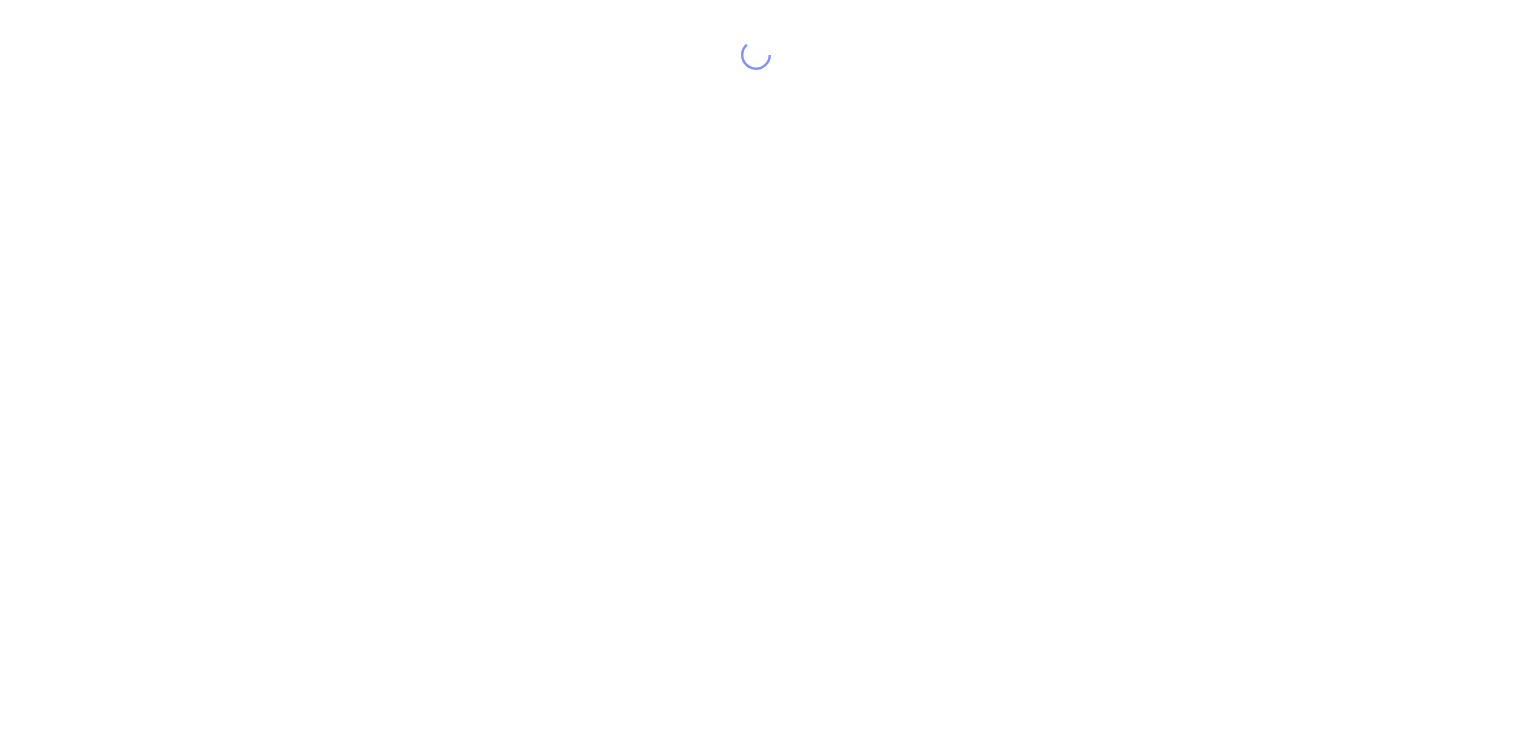 scroll, scrollTop: 0, scrollLeft: 0, axis: both 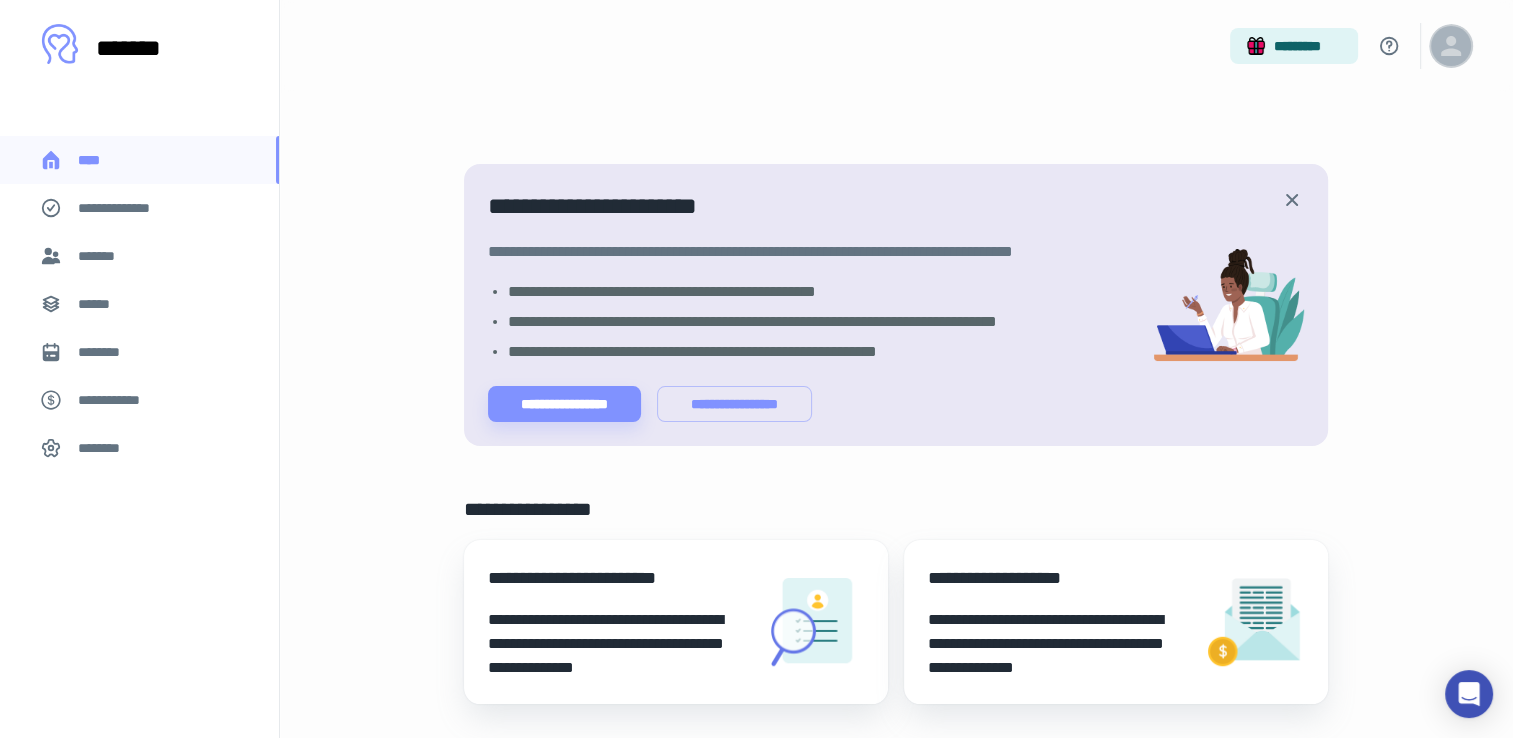 click 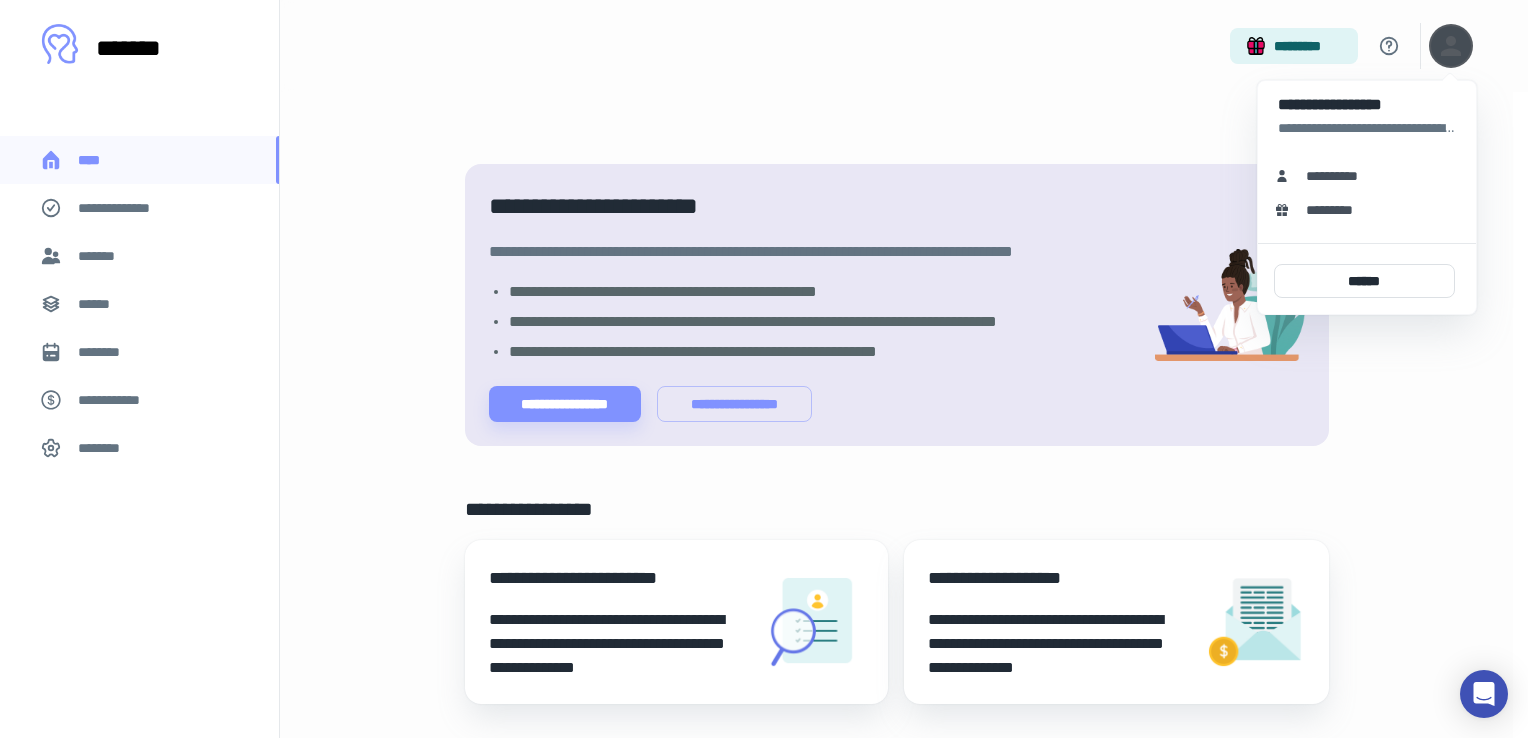 click at bounding box center [764, 369] 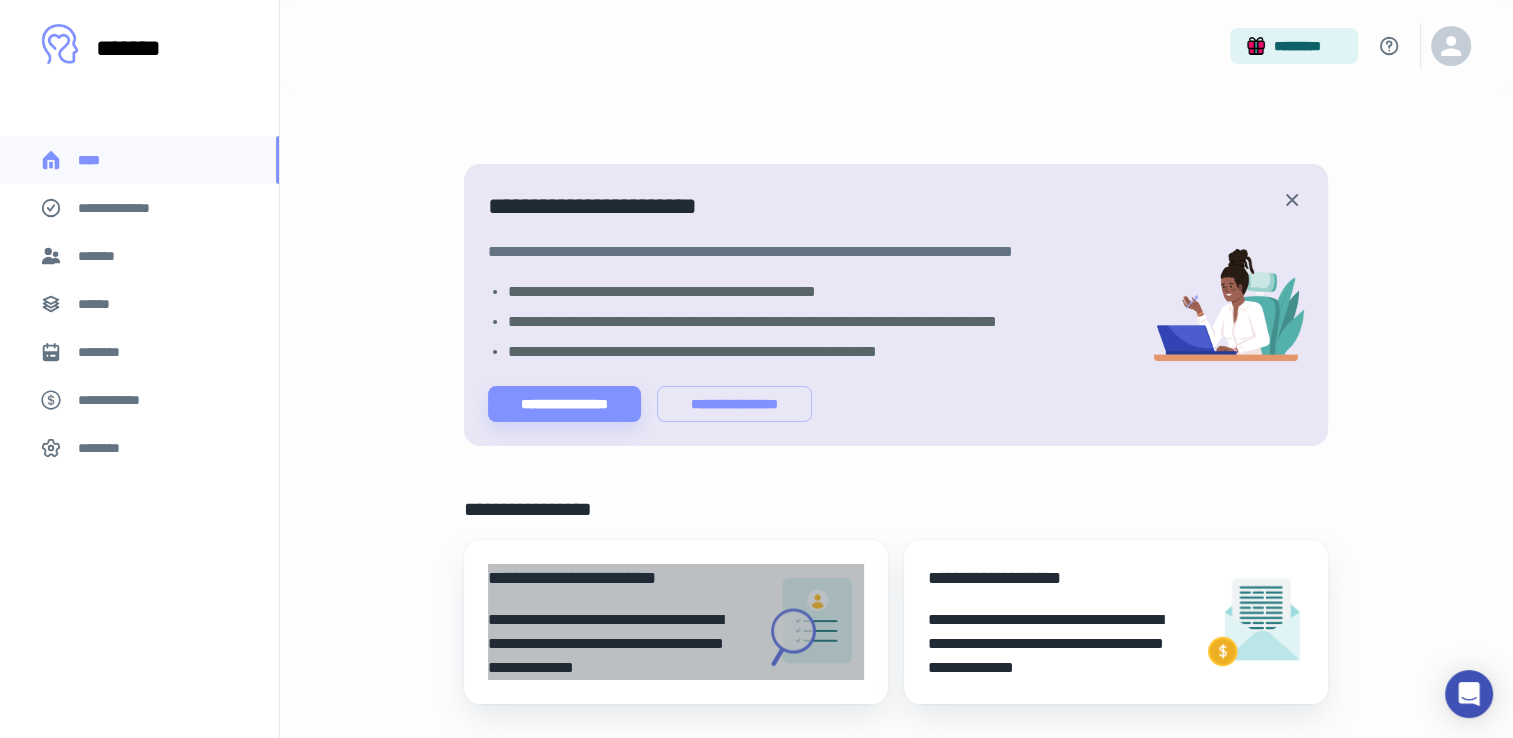 click on "**********" at bounding box center (618, 644) 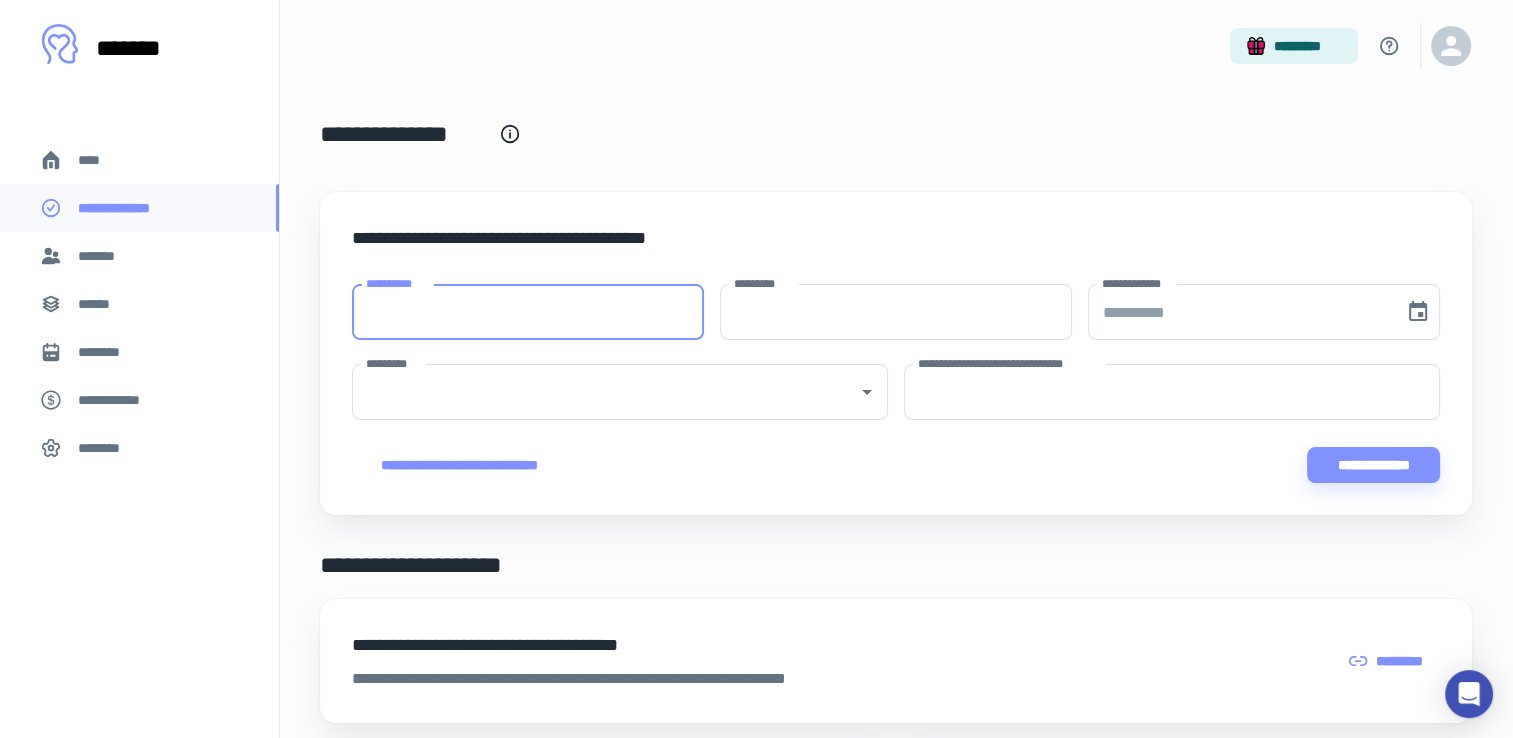 click on "**********" at bounding box center [528, 312] 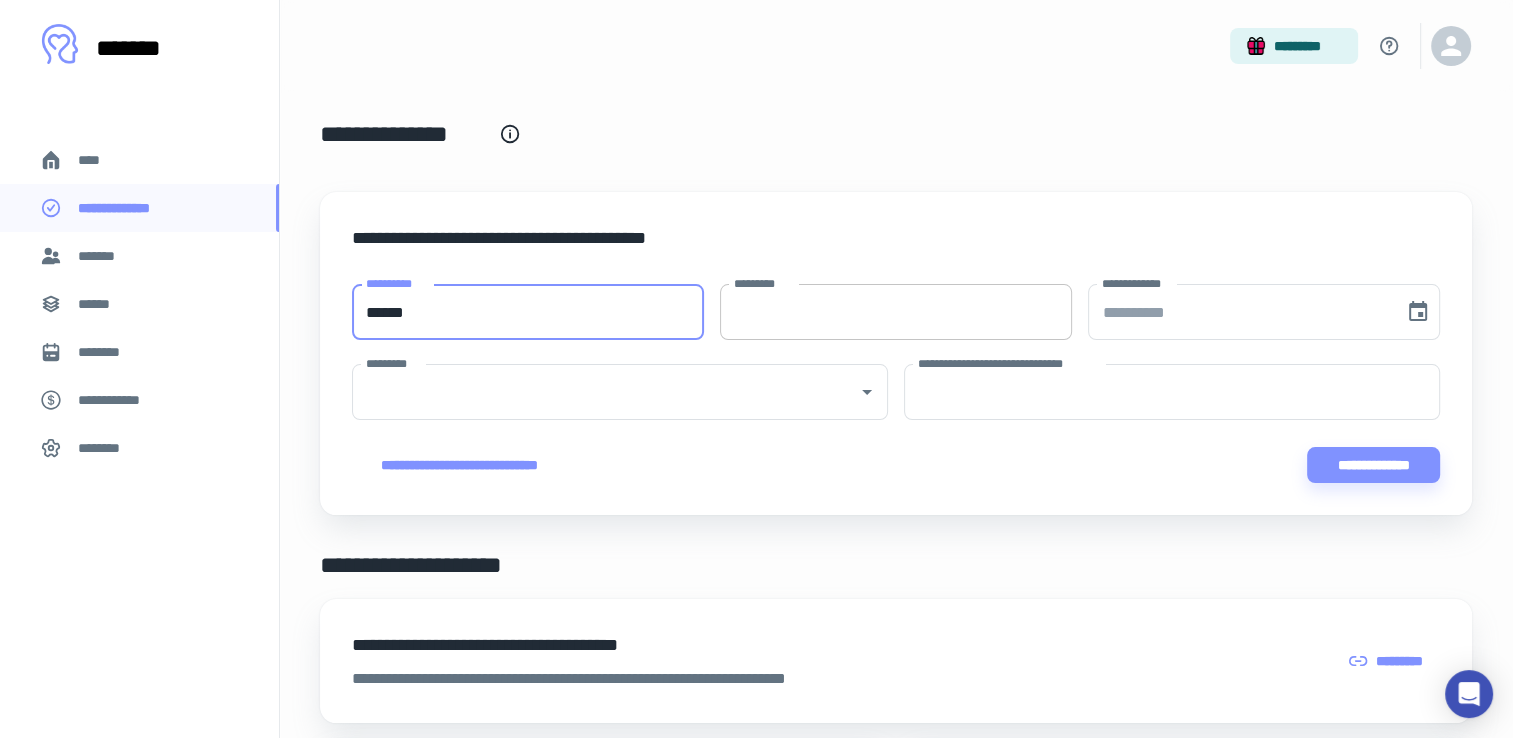 type on "******" 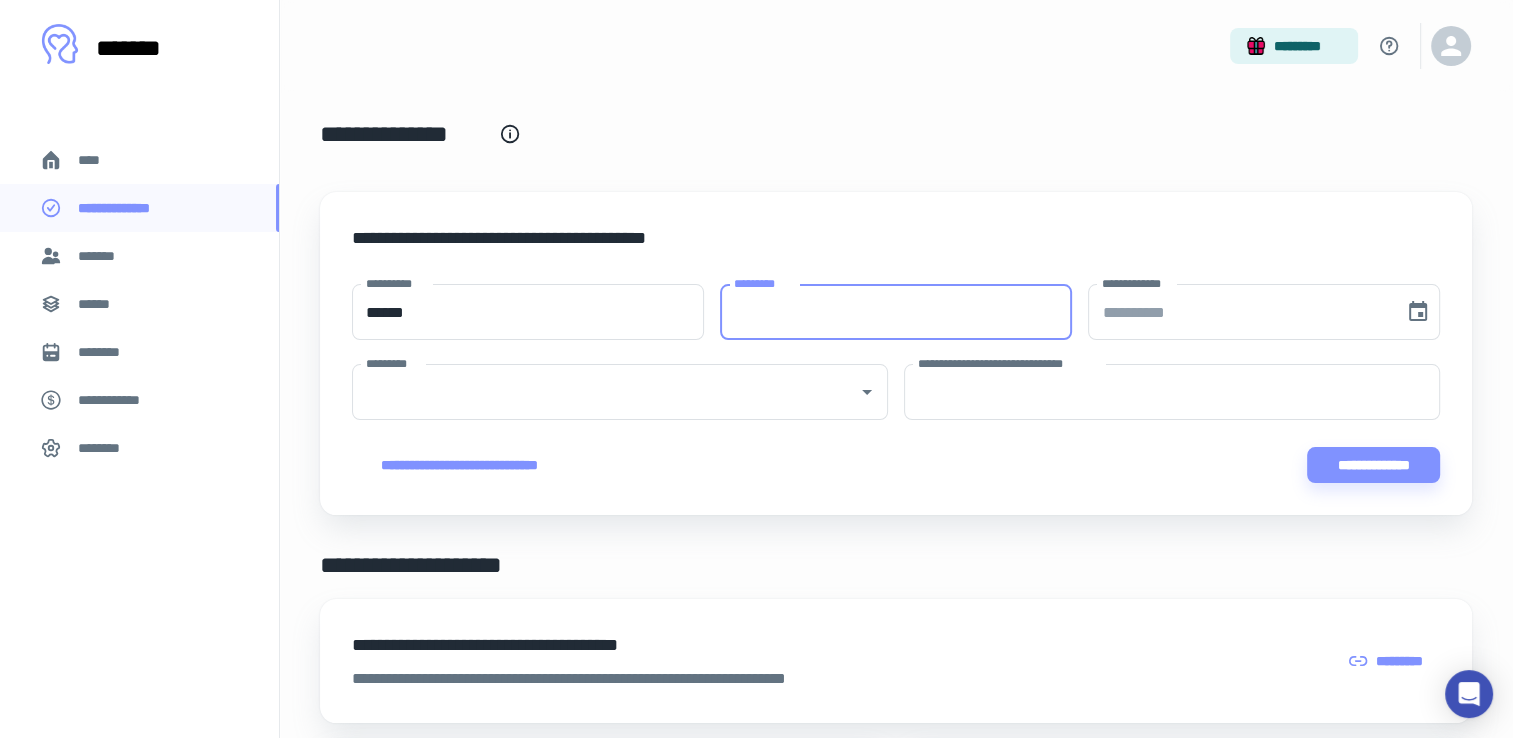 click on "*********" at bounding box center (896, 312) 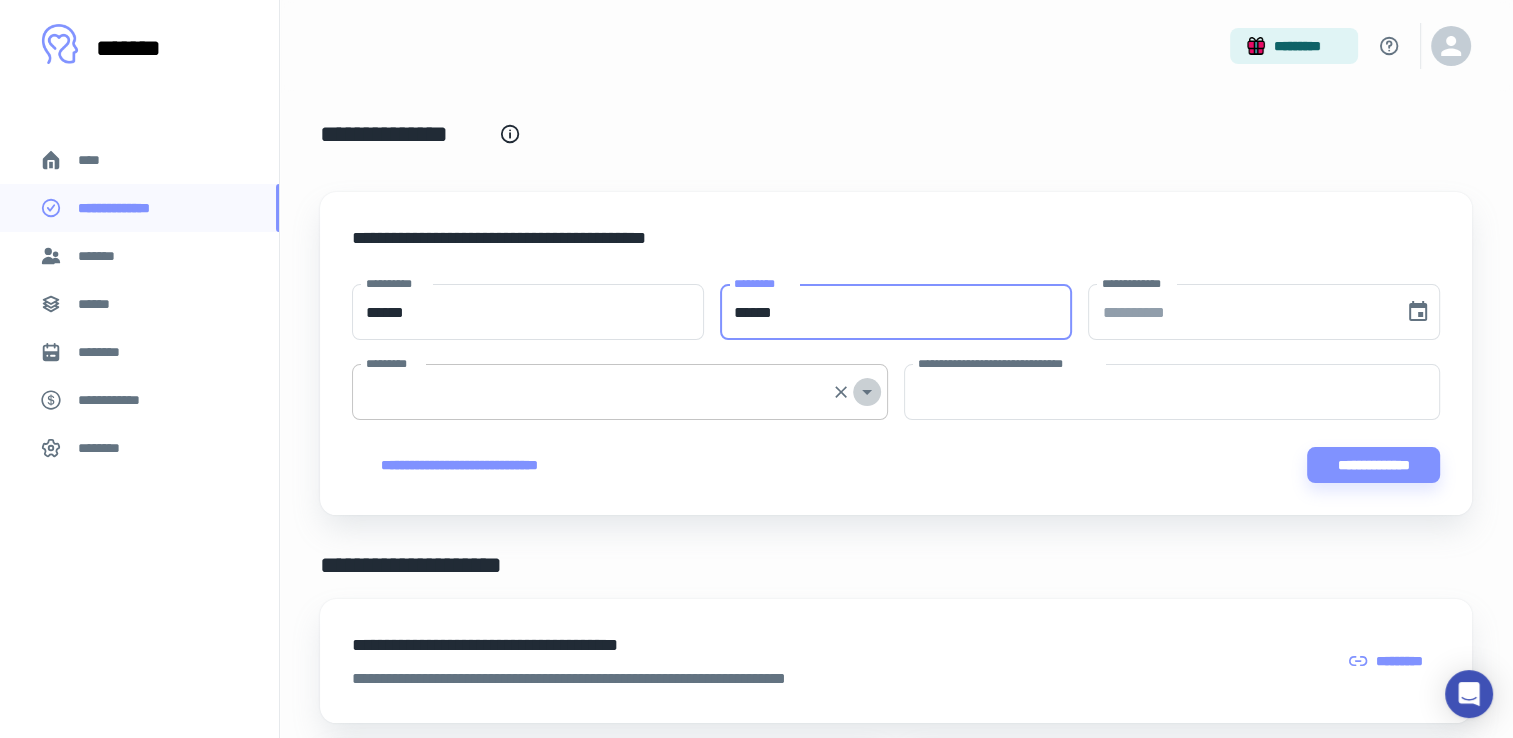 click 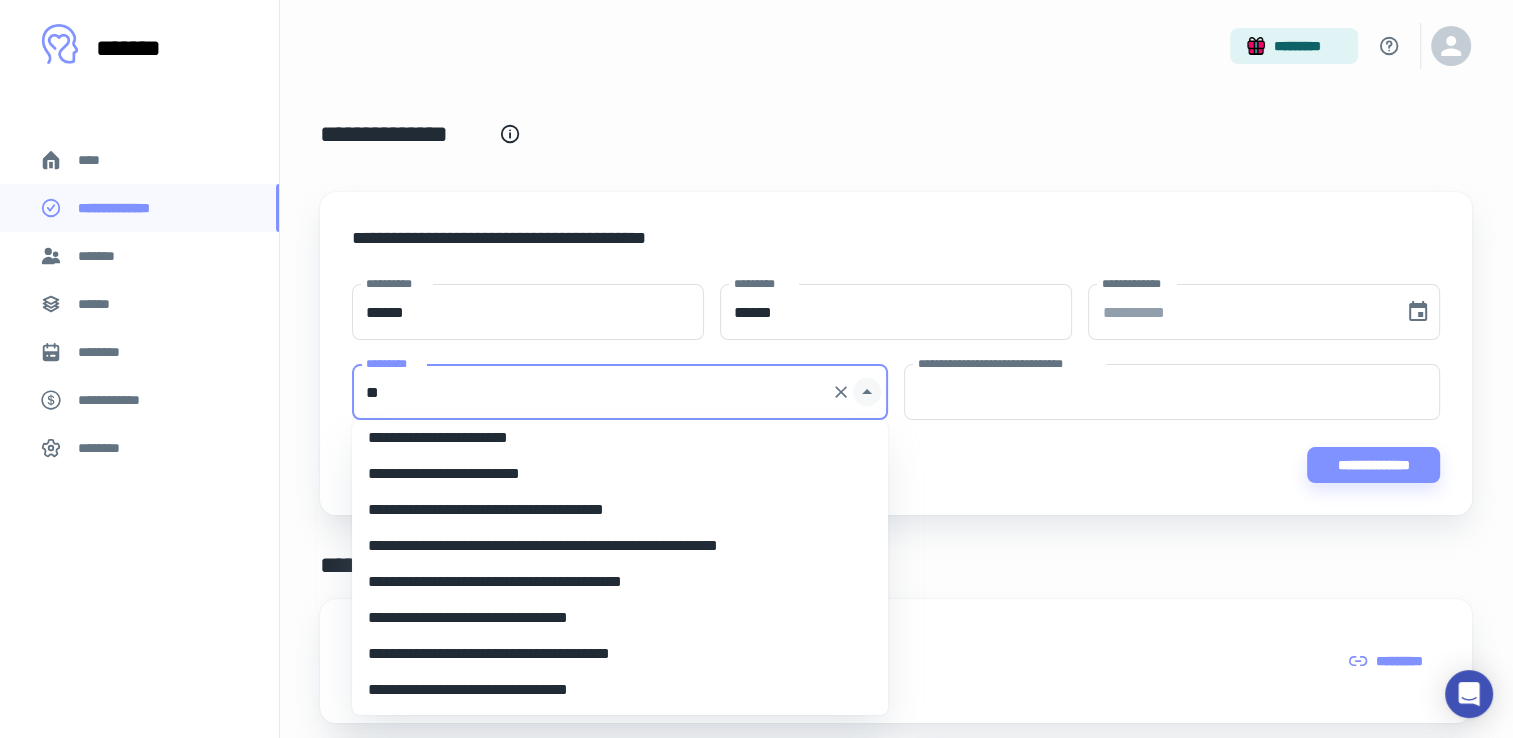 scroll, scrollTop: 0, scrollLeft: 0, axis: both 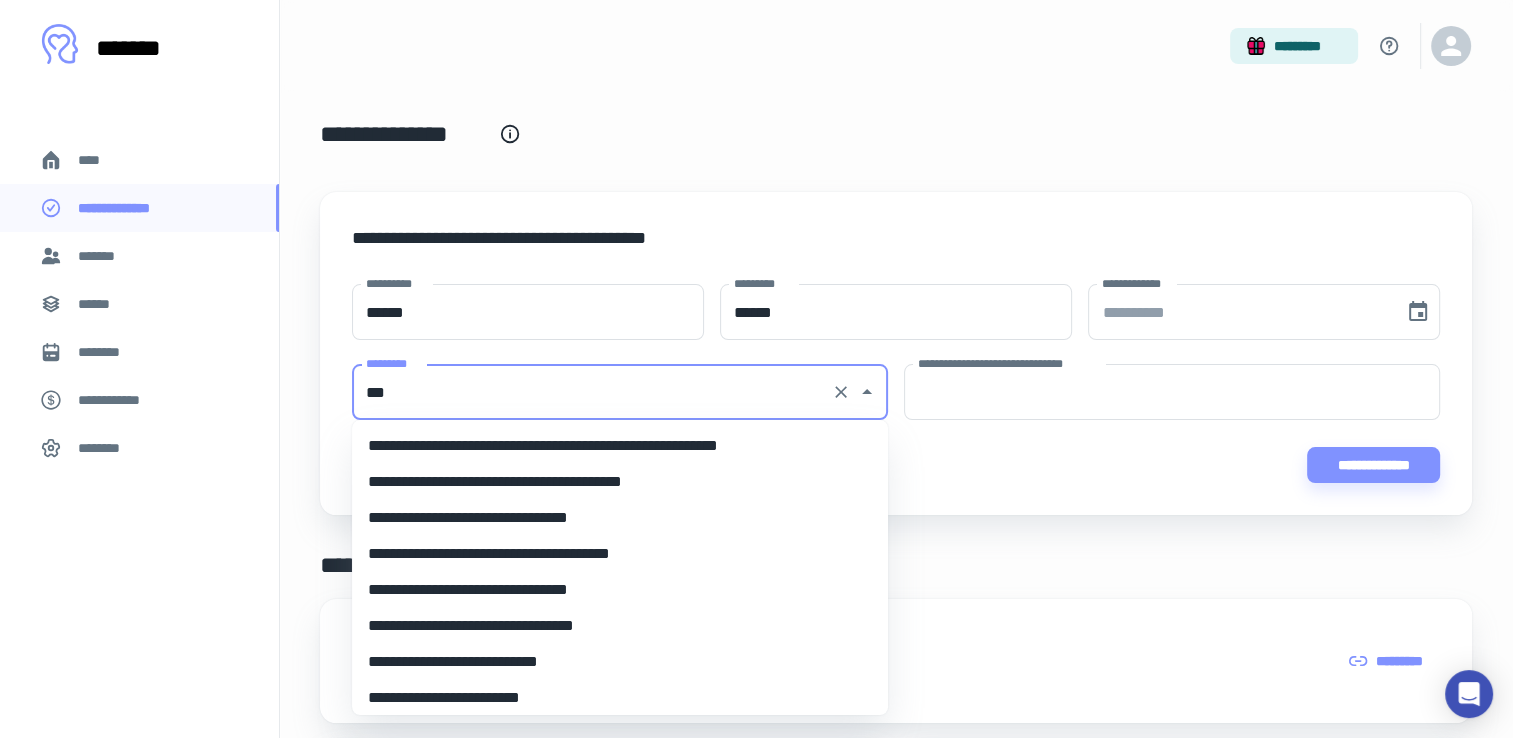 type on "***" 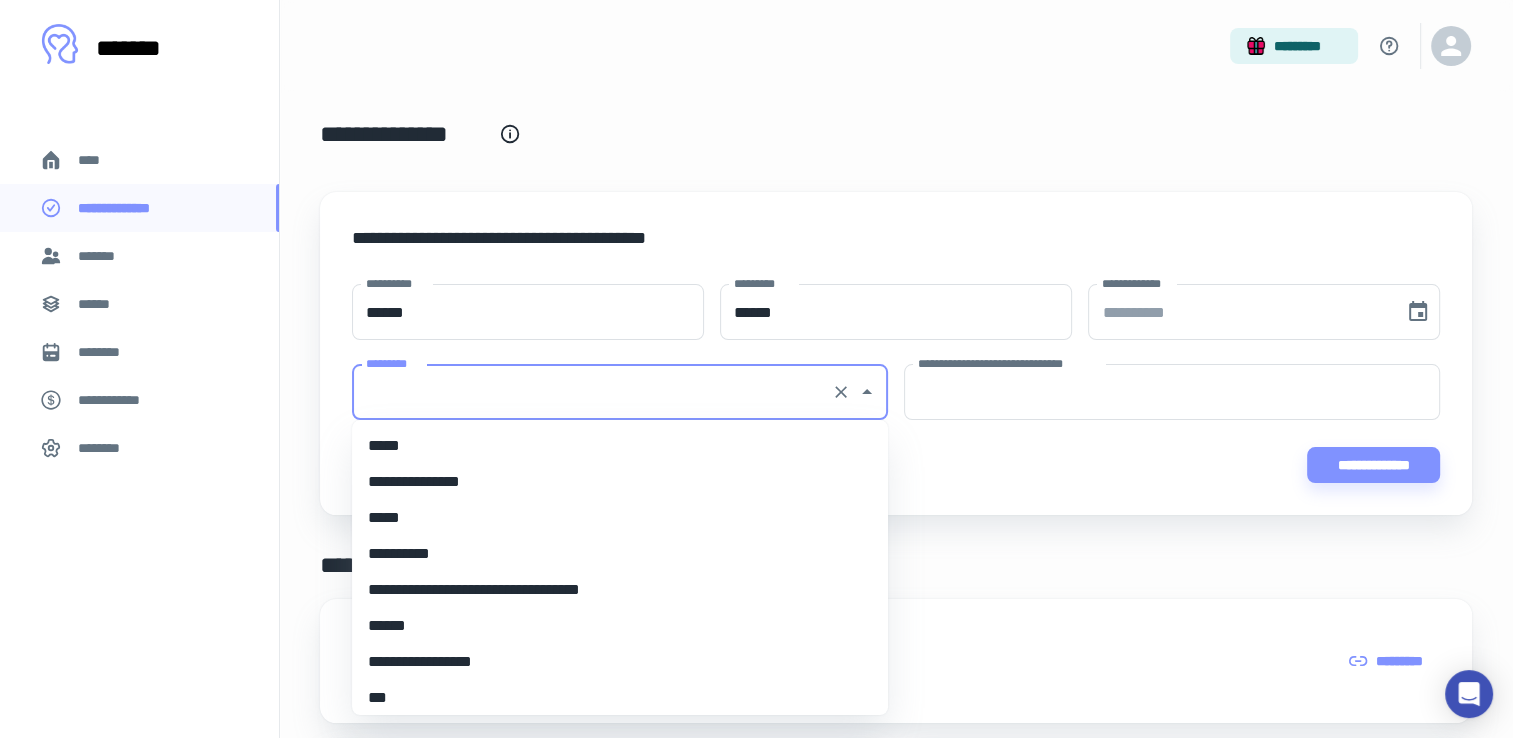 click on "*********" at bounding box center [592, 392] 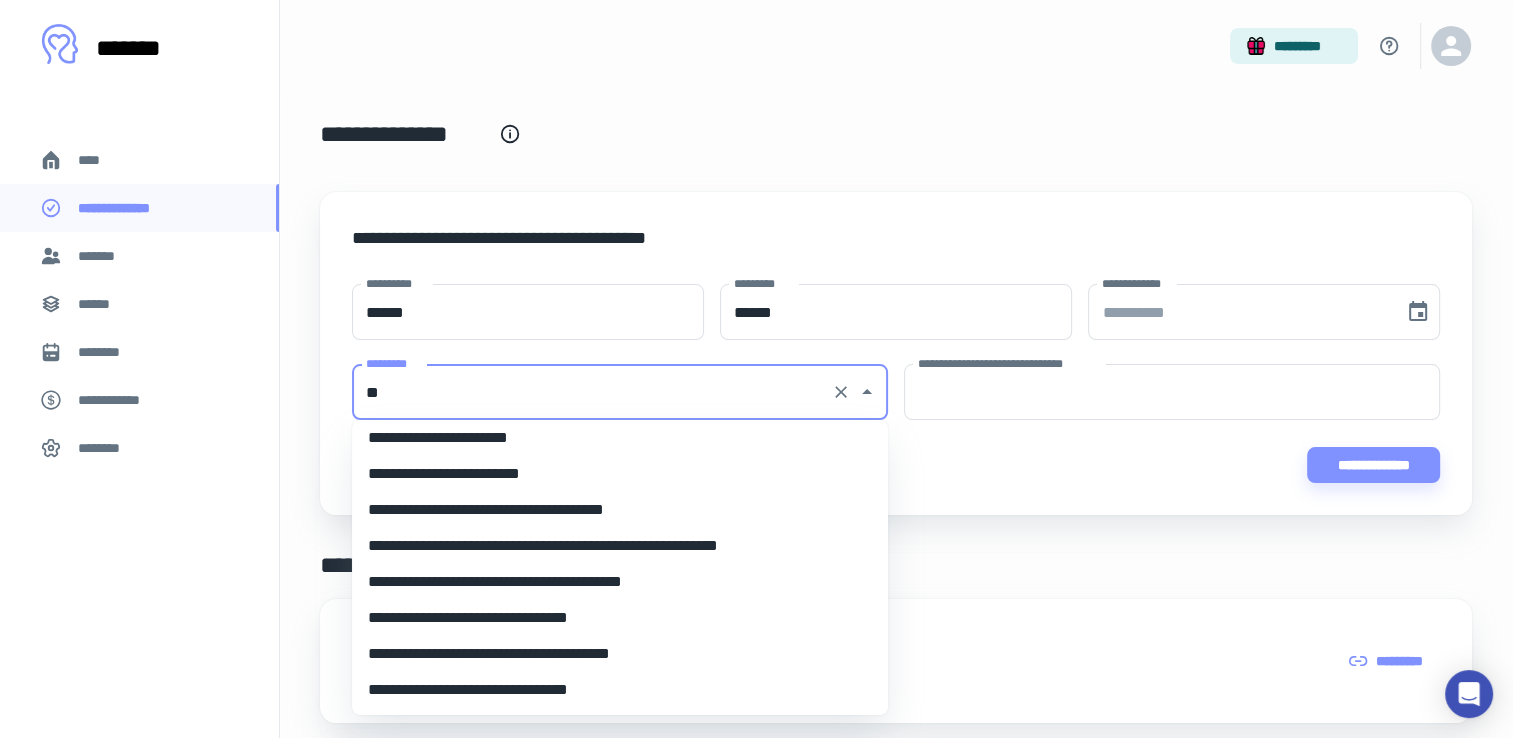 scroll, scrollTop: 0, scrollLeft: 0, axis: both 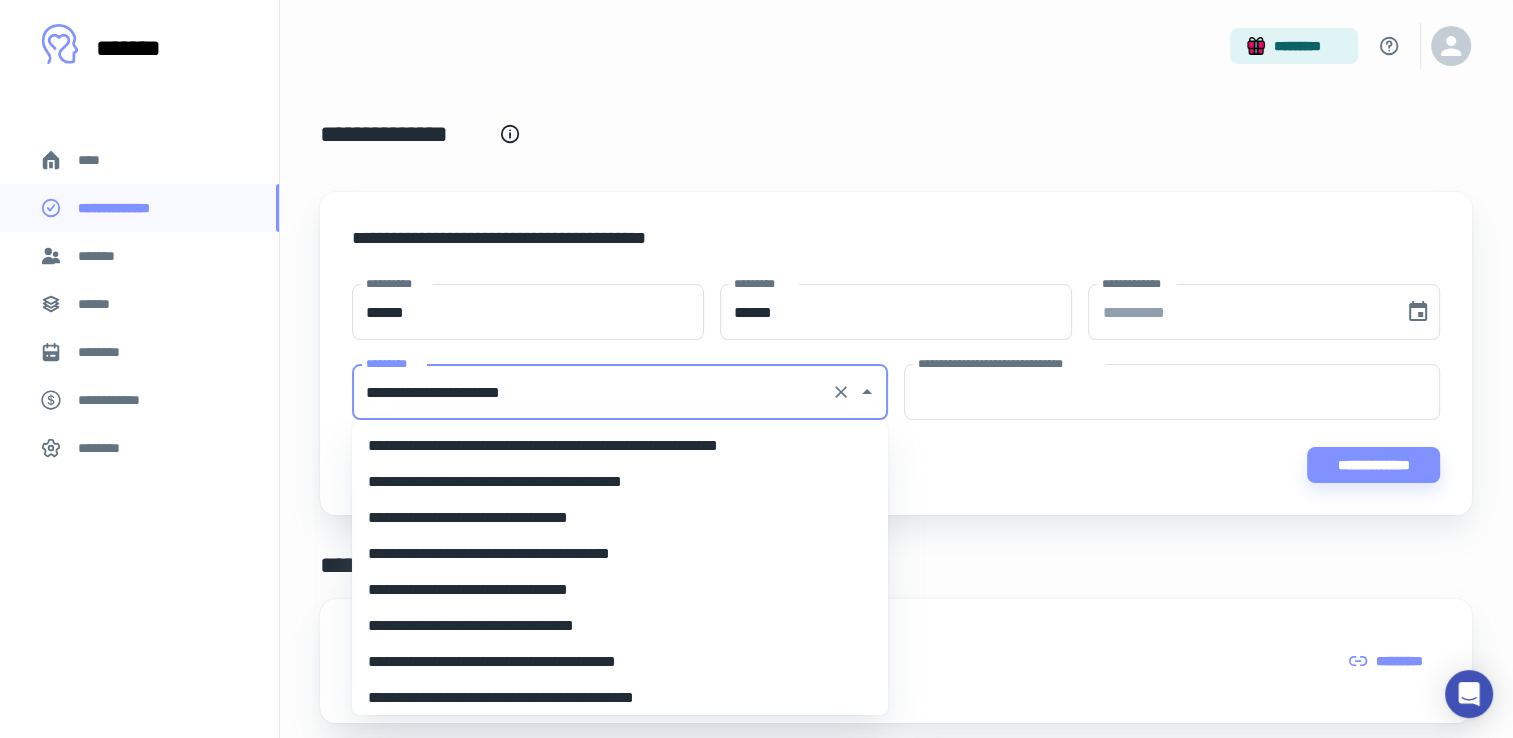 type on "**********" 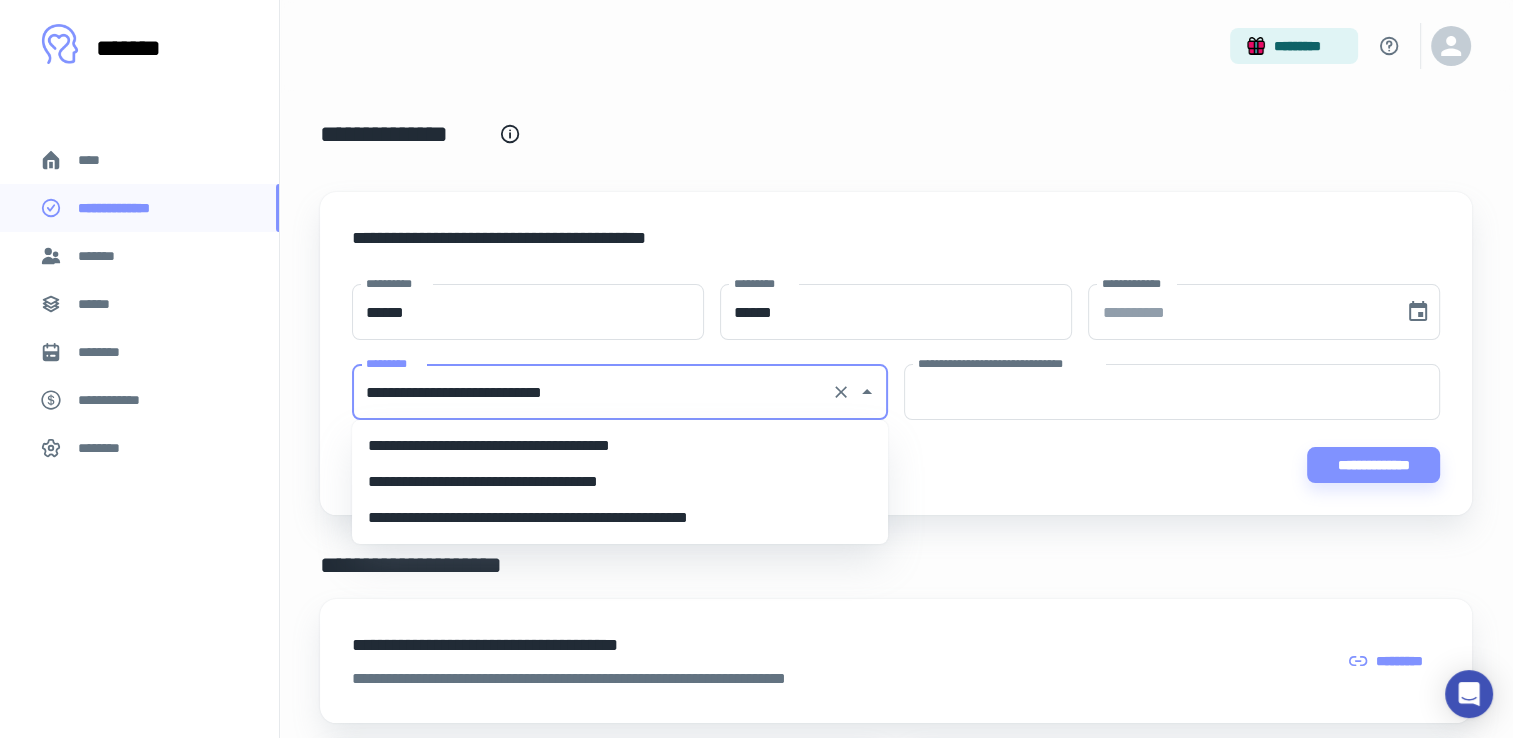 click on "**********" at bounding box center (620, 446) 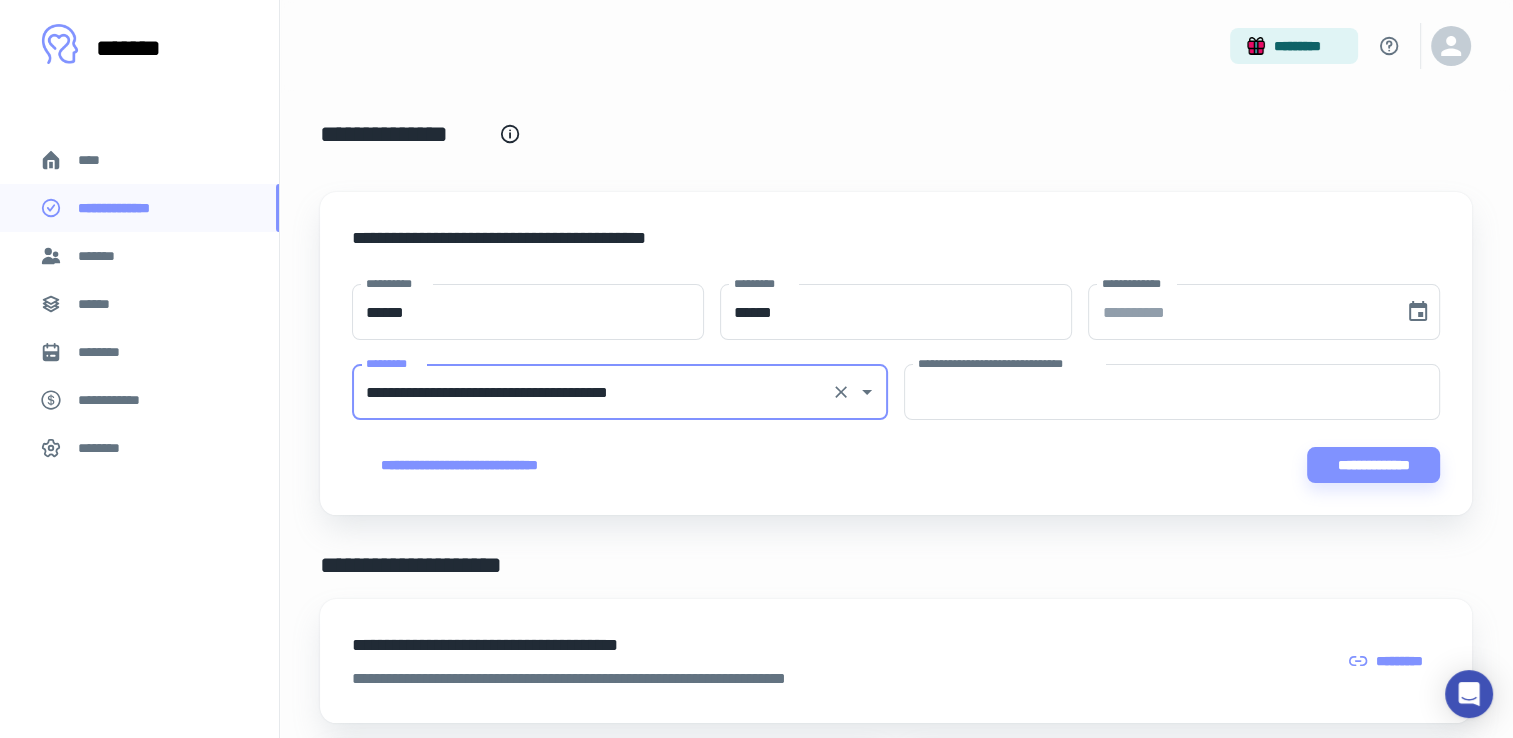 type on "**********" 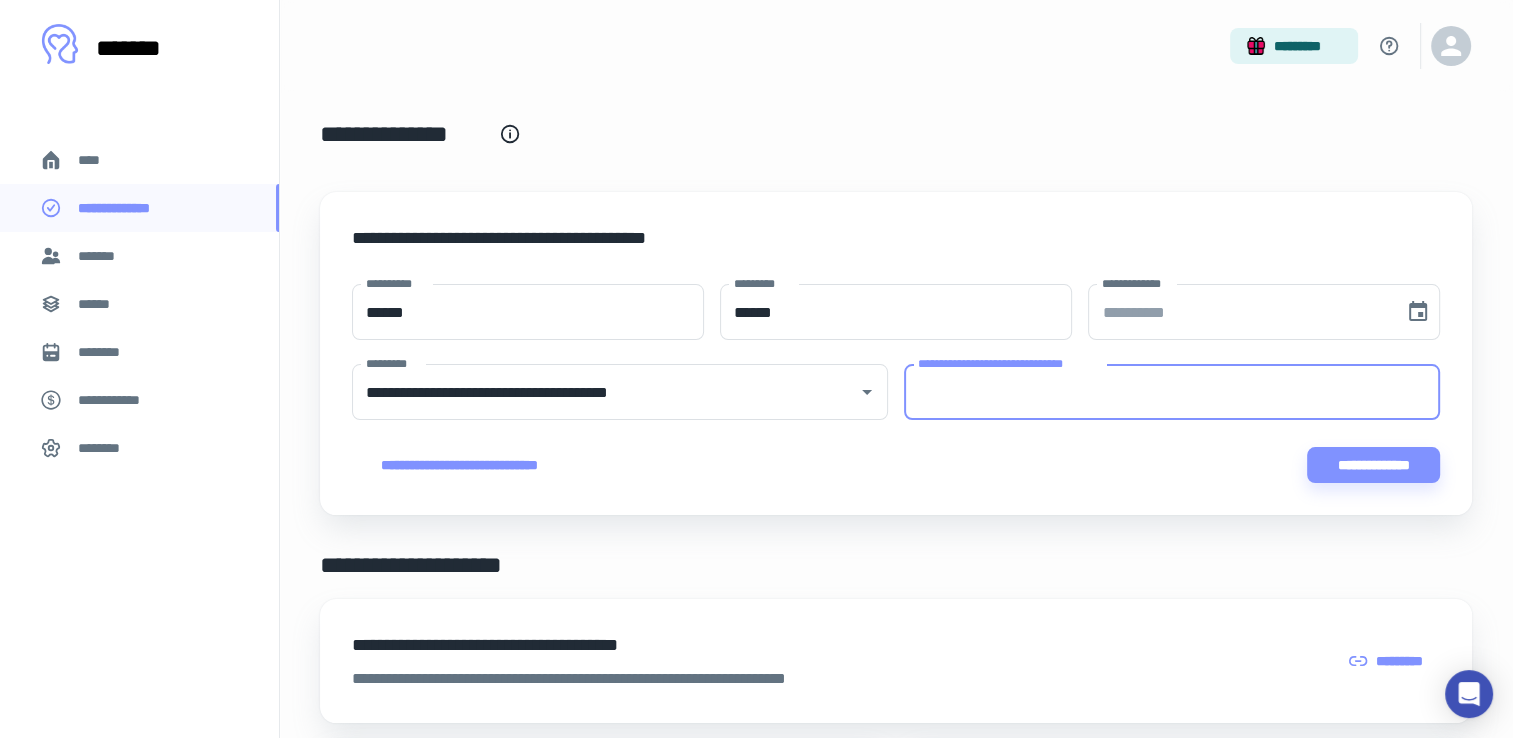 click on "**********" at bounding box center (1172, 392) 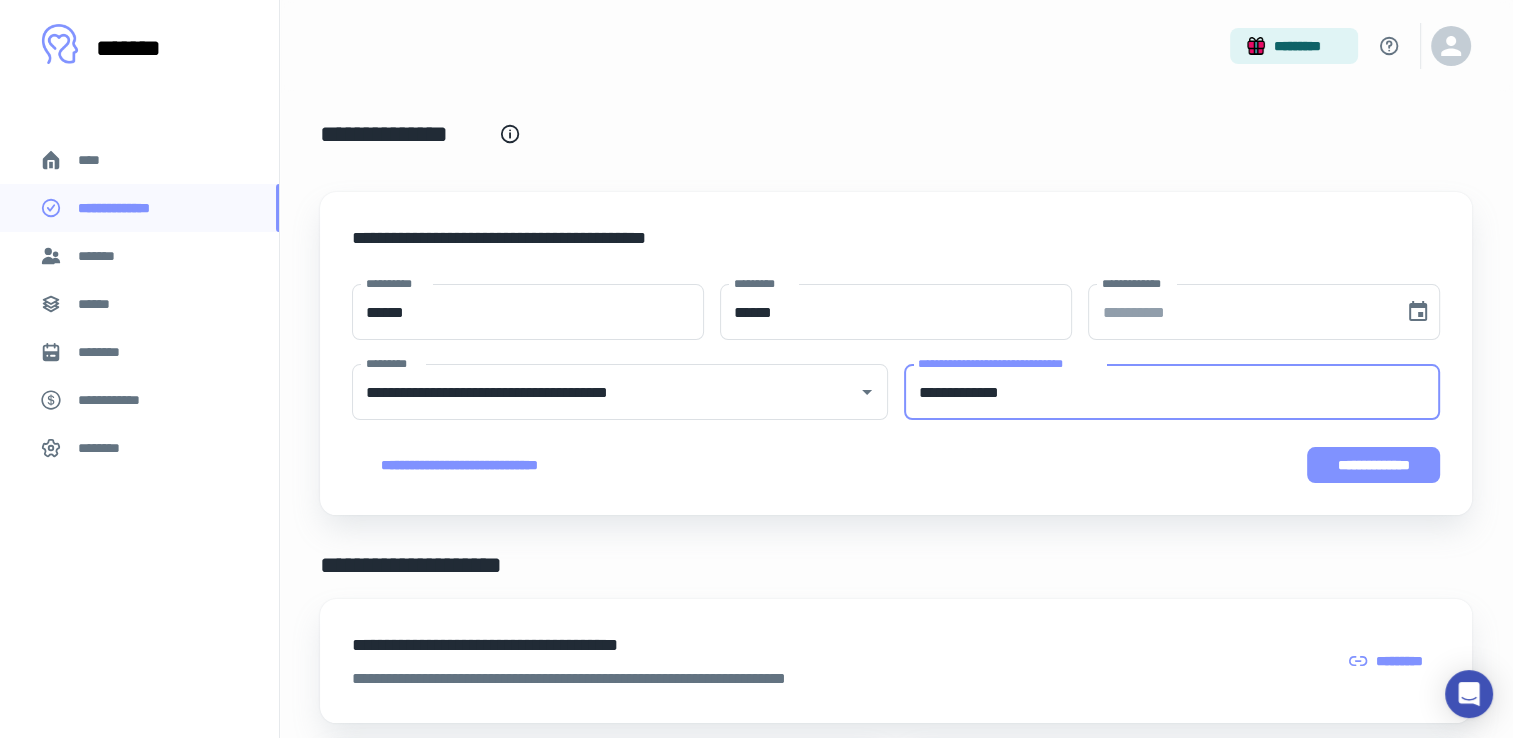 type on "**********" 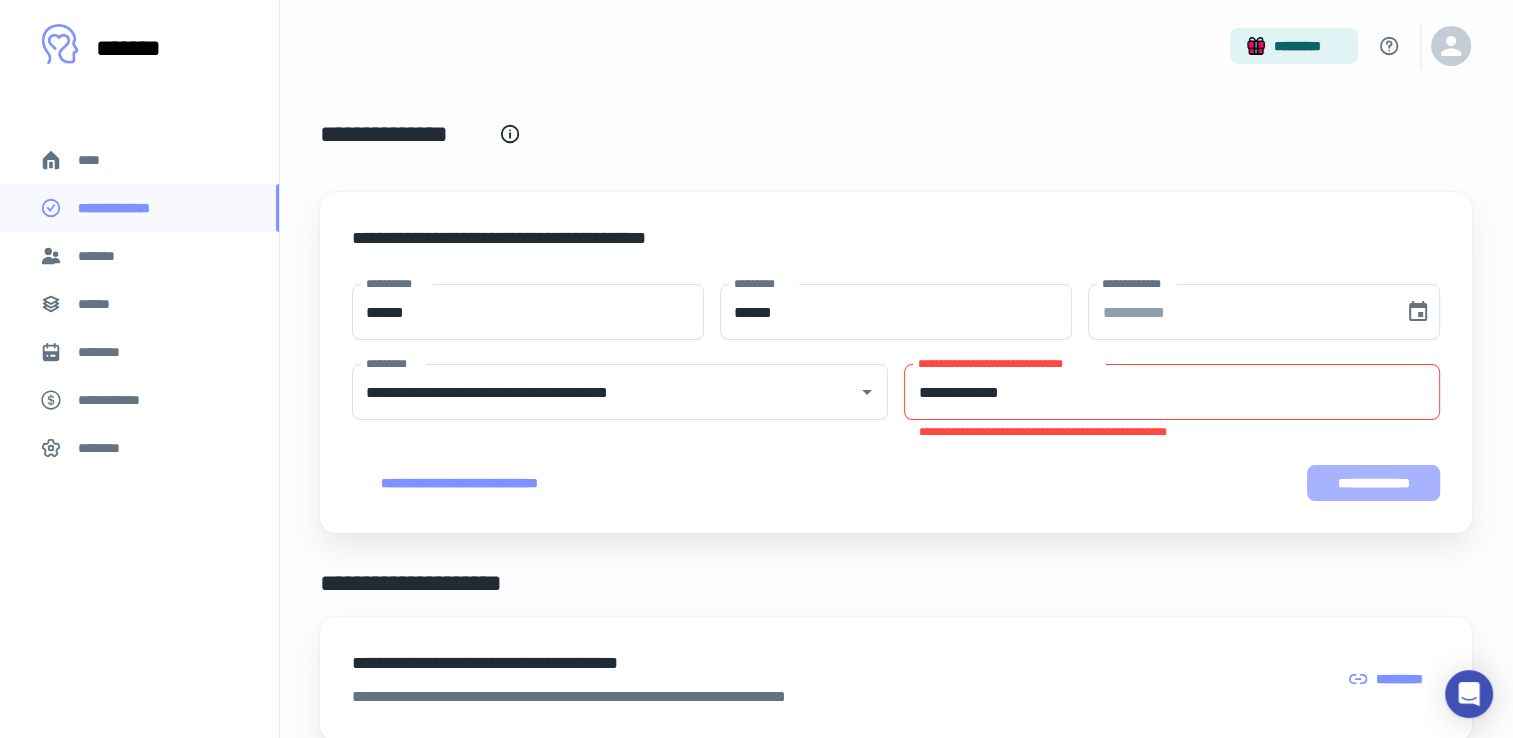 click on "**********" at bounding box center [1374, 483] 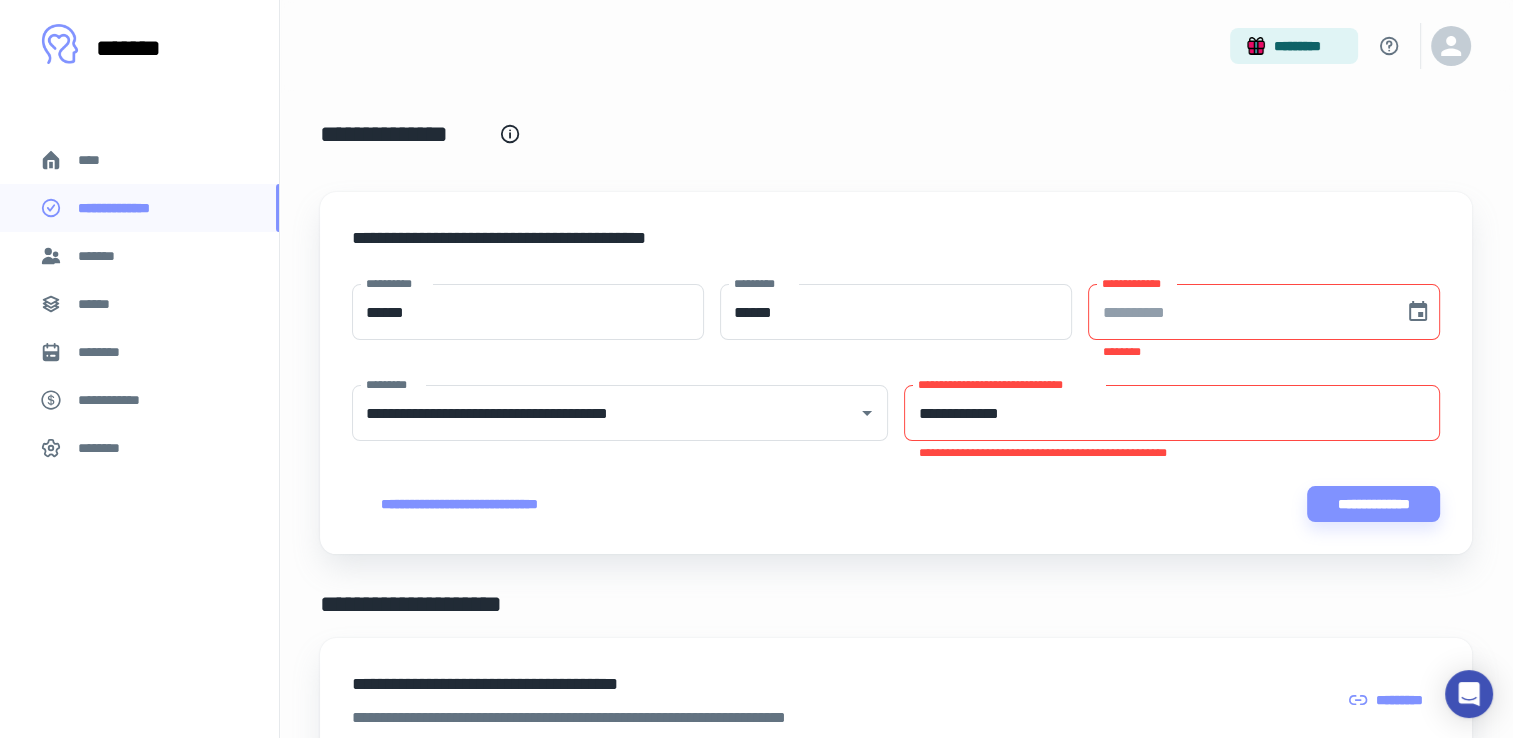 type on "**********" 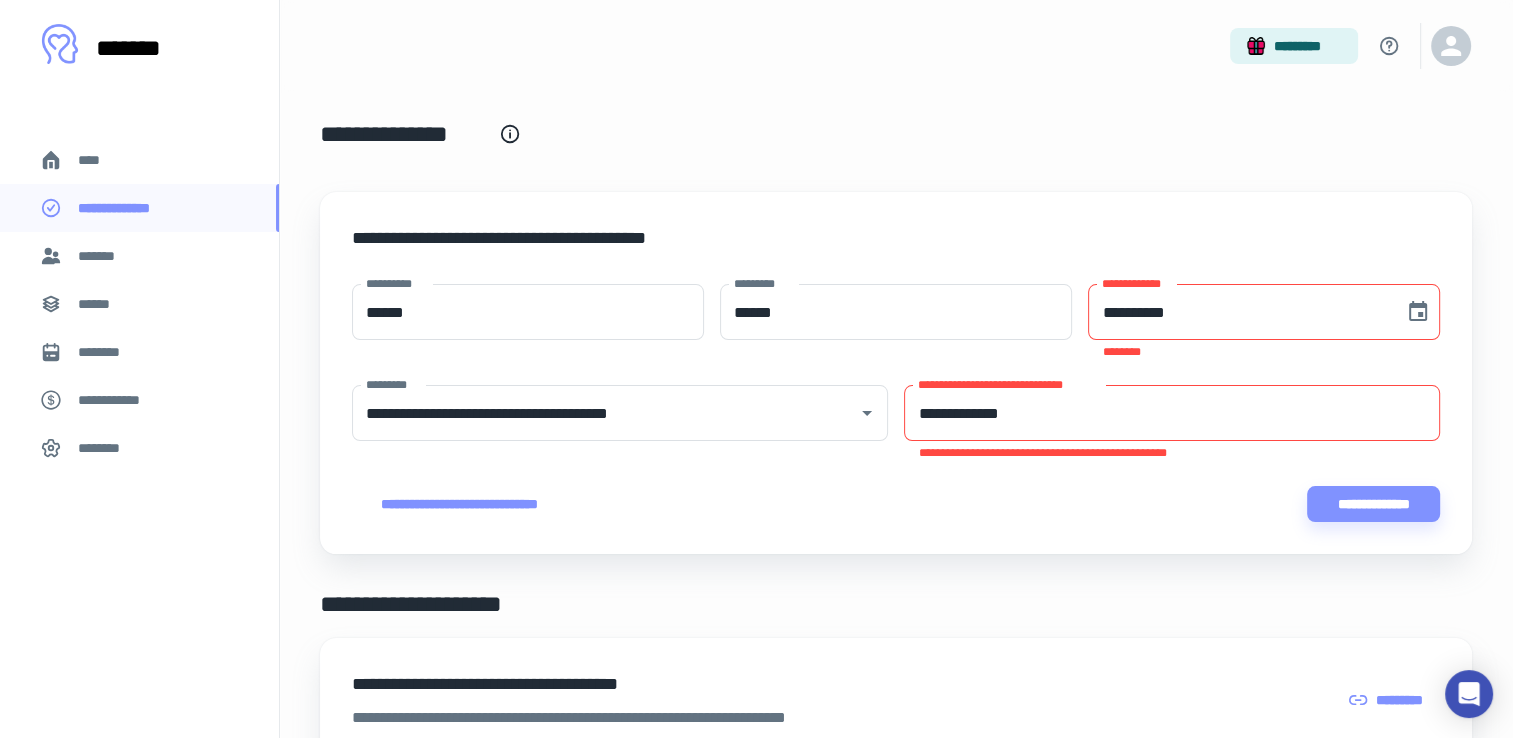 click on "**********" at bounding box center [1239, 312] 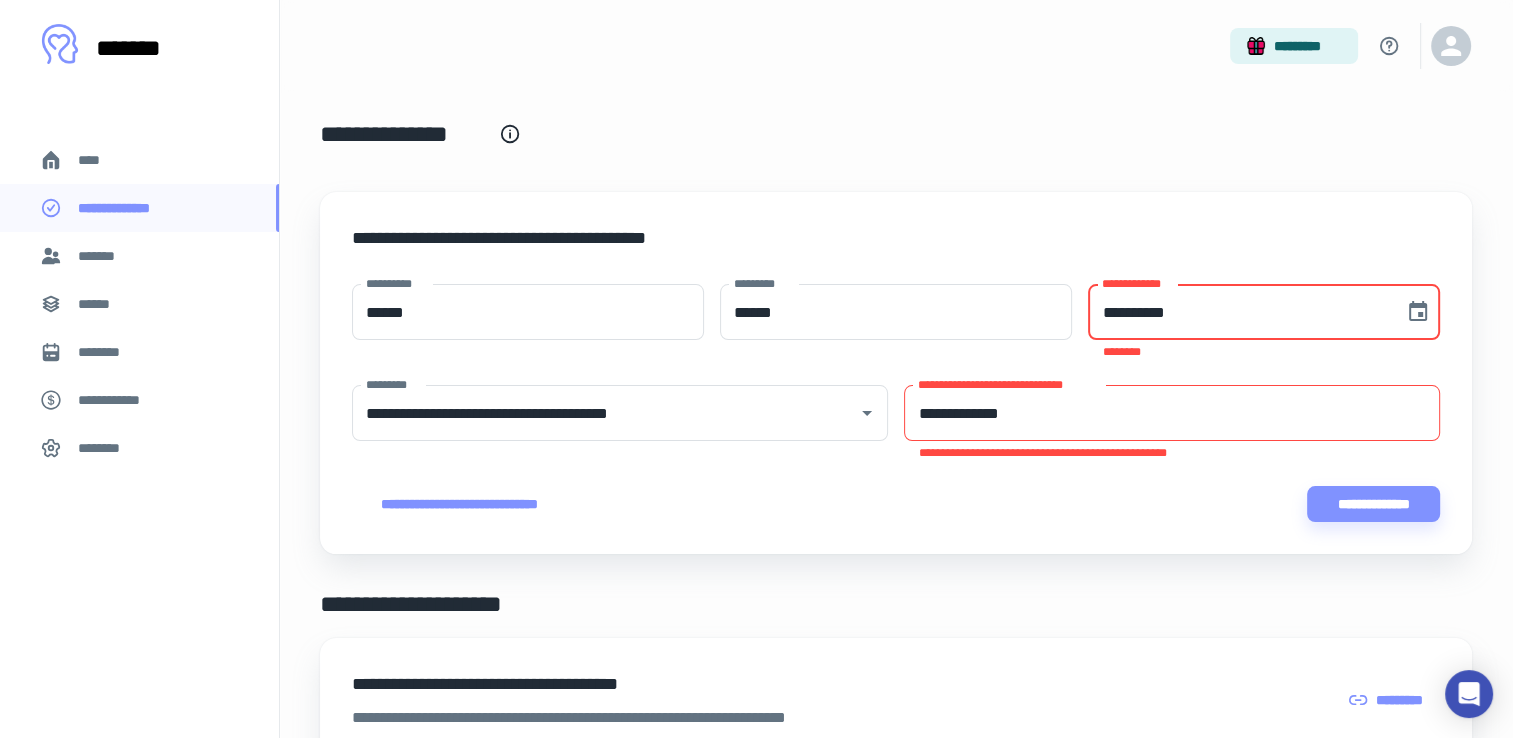type 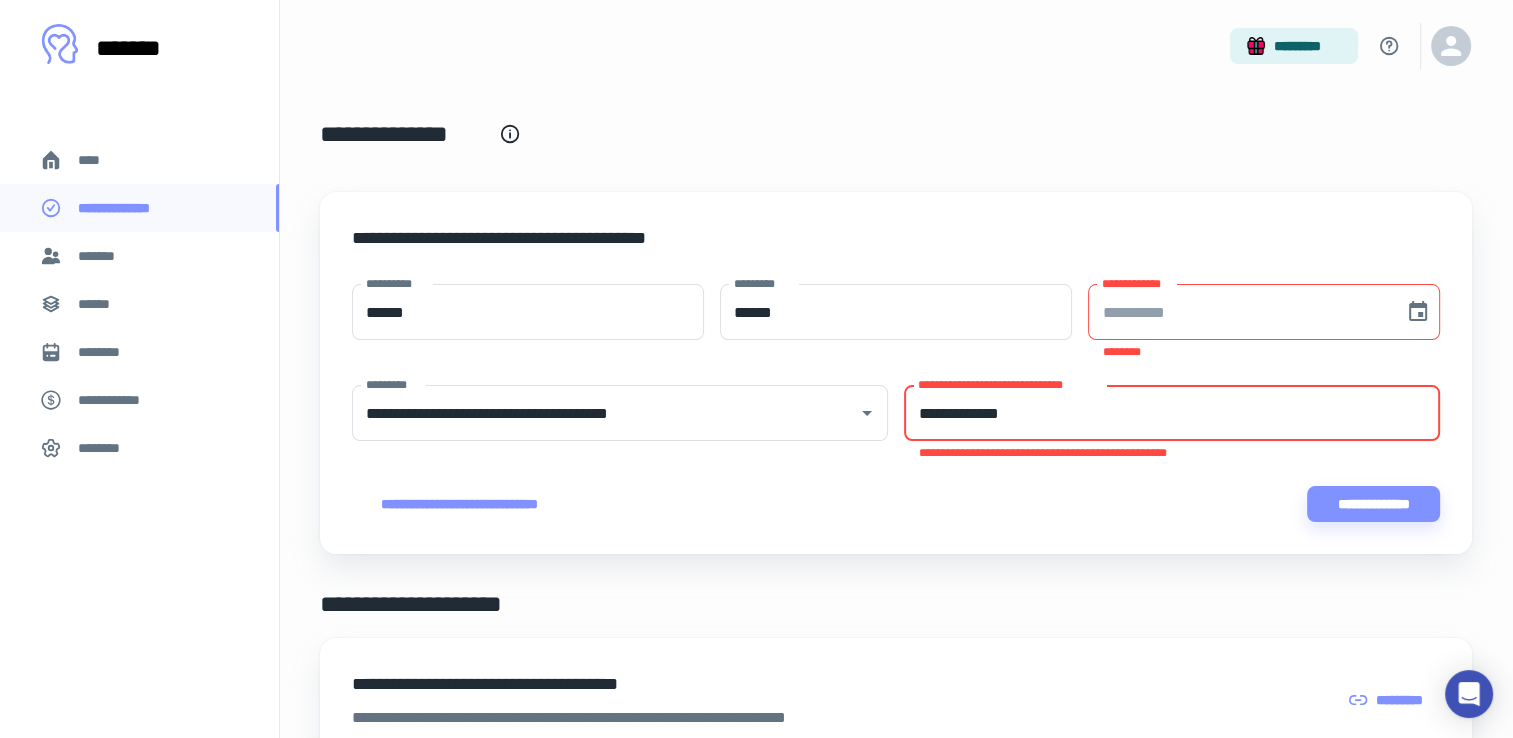 drag, startPoint x: 1071, startPoint y: 404, endPoint x: 926, endPoint y: 410, distance: 145.12408 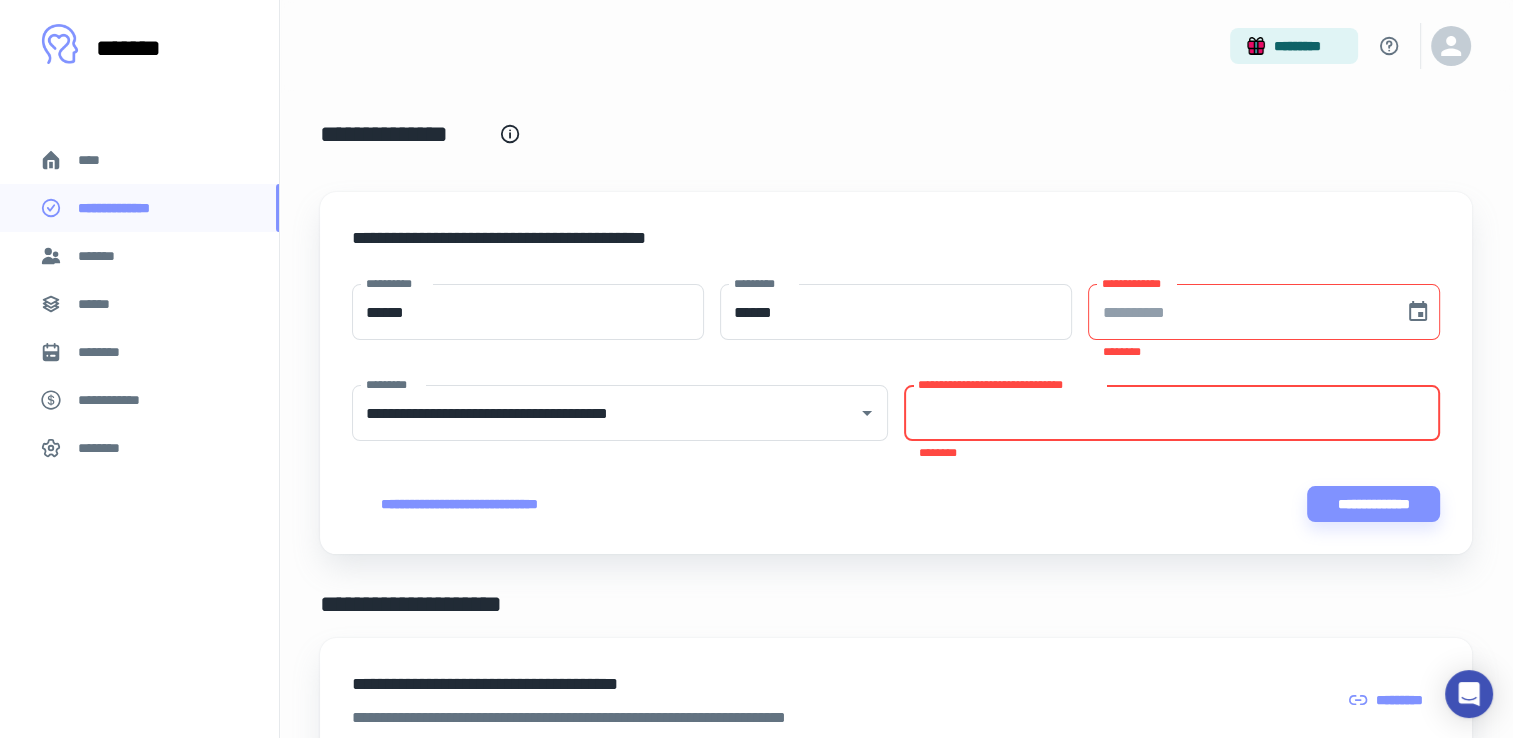 paste on "**********" 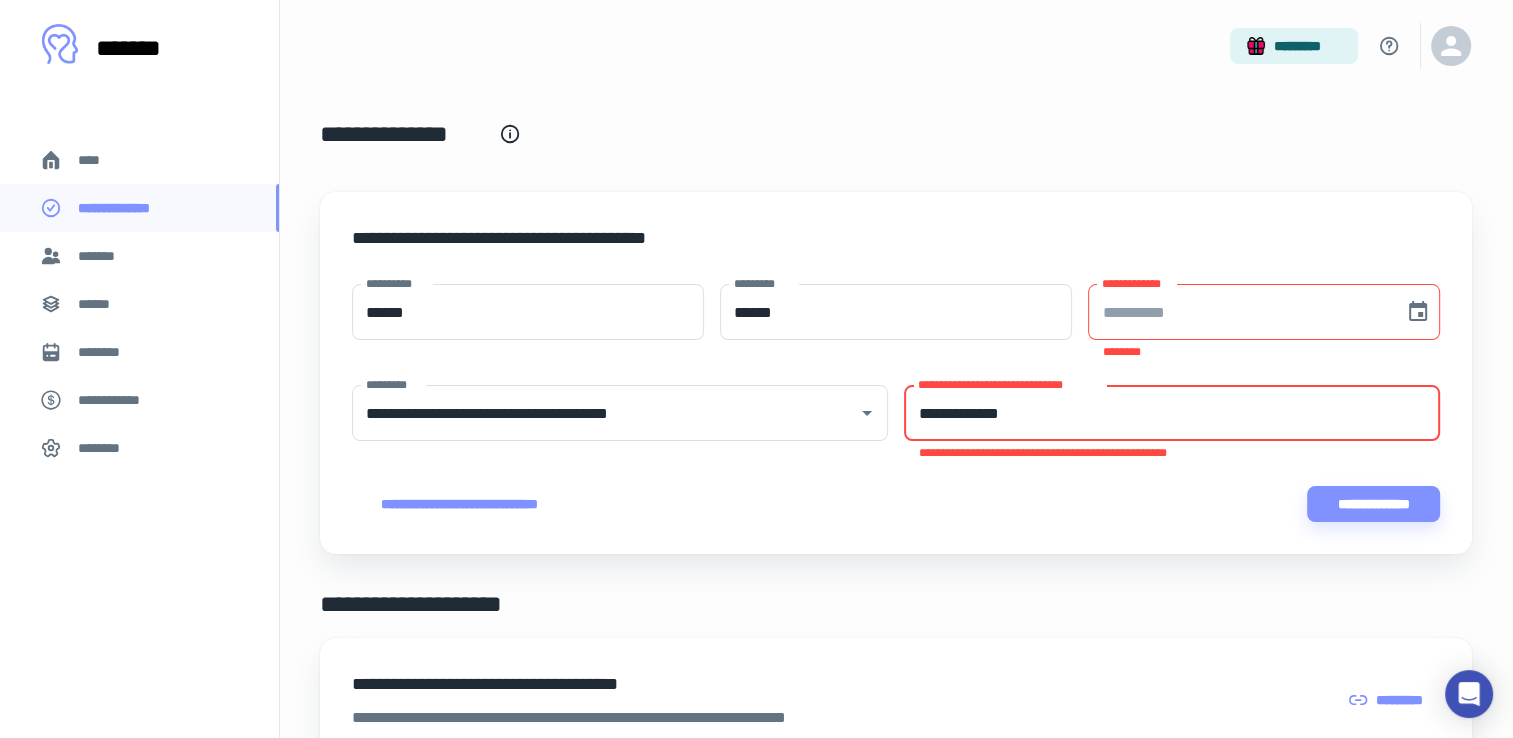 click on "**********" at bounding box center [1172, 413] 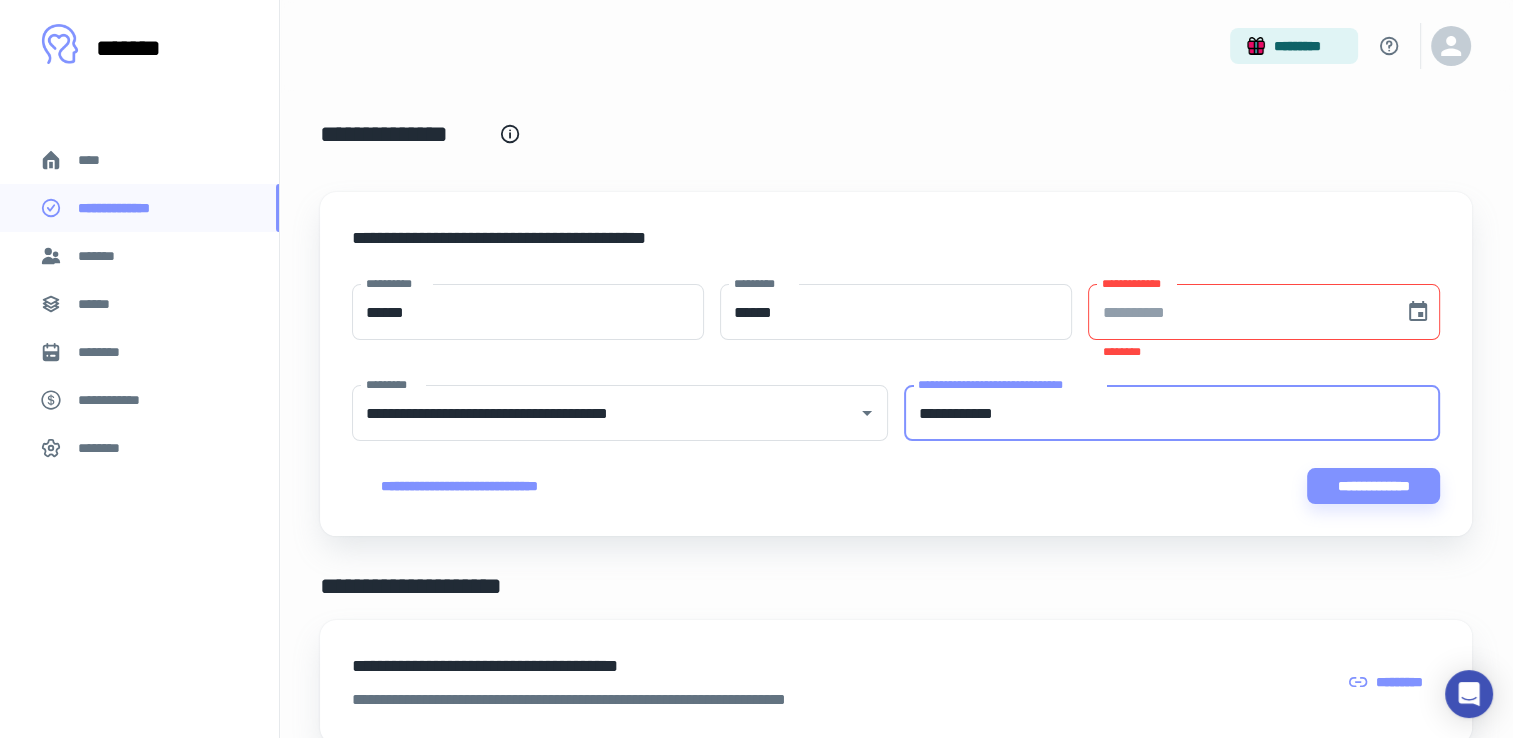 type on "**********" 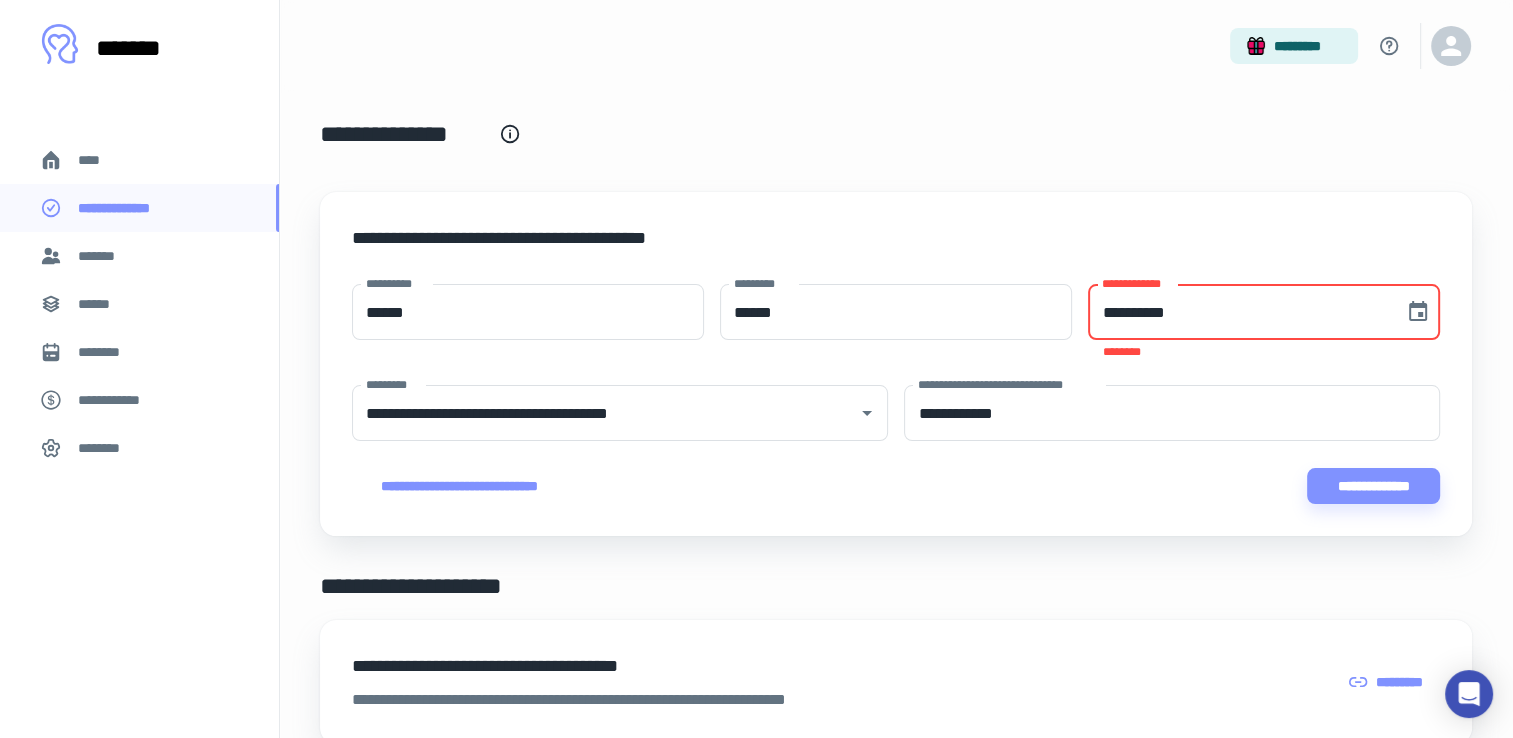 click on "**********" at bounding box center [1239, 312] 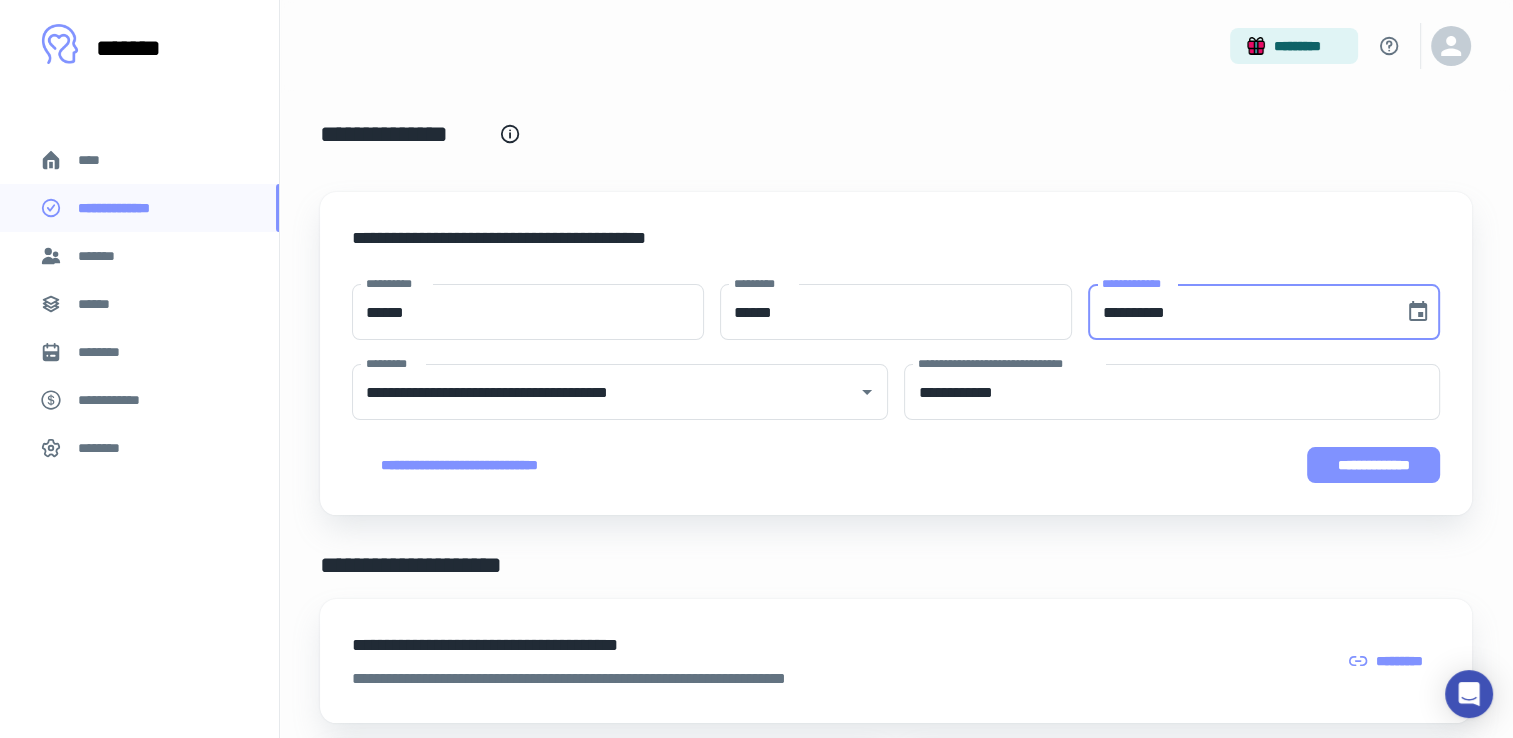 type on "**********" 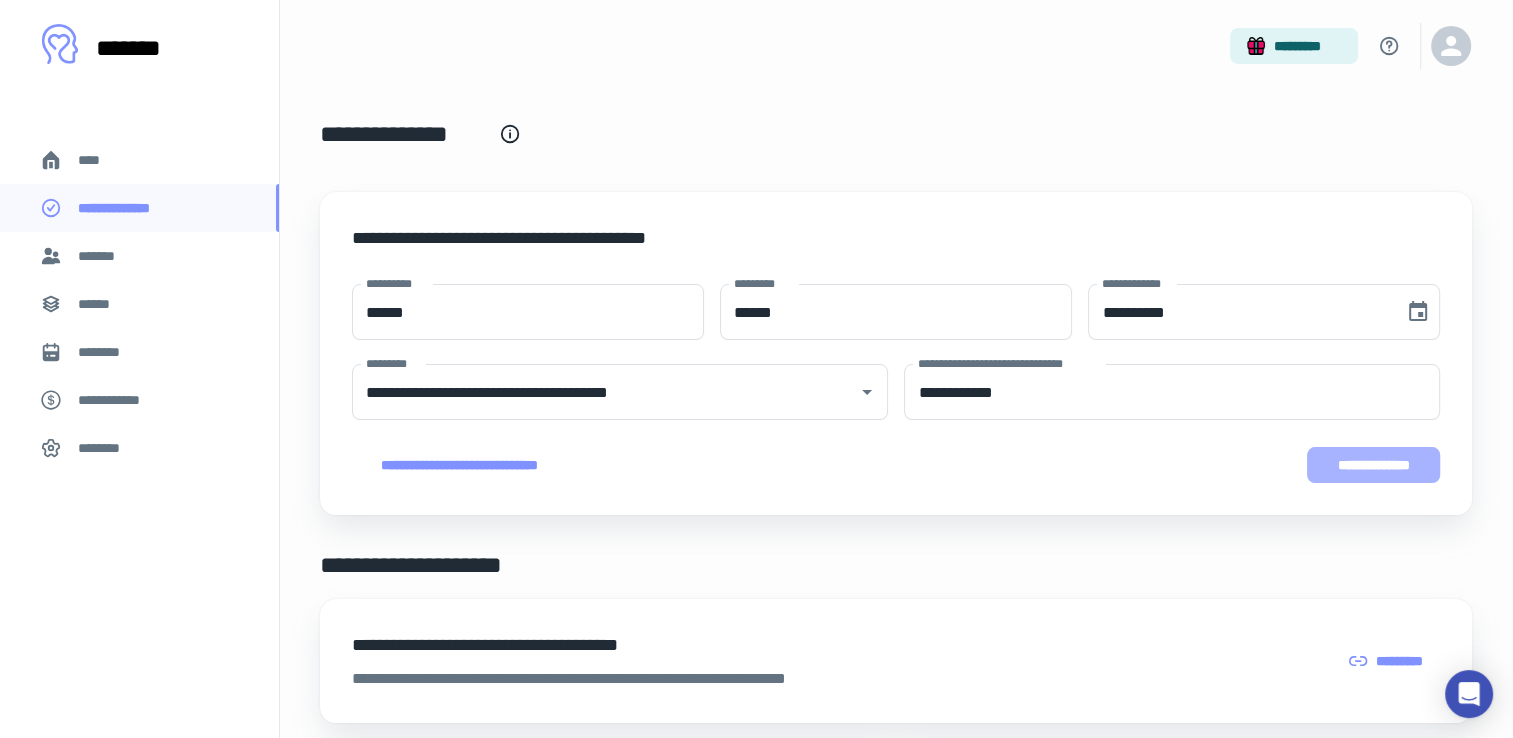 click on "**********" at bounding box center (1374, 465) 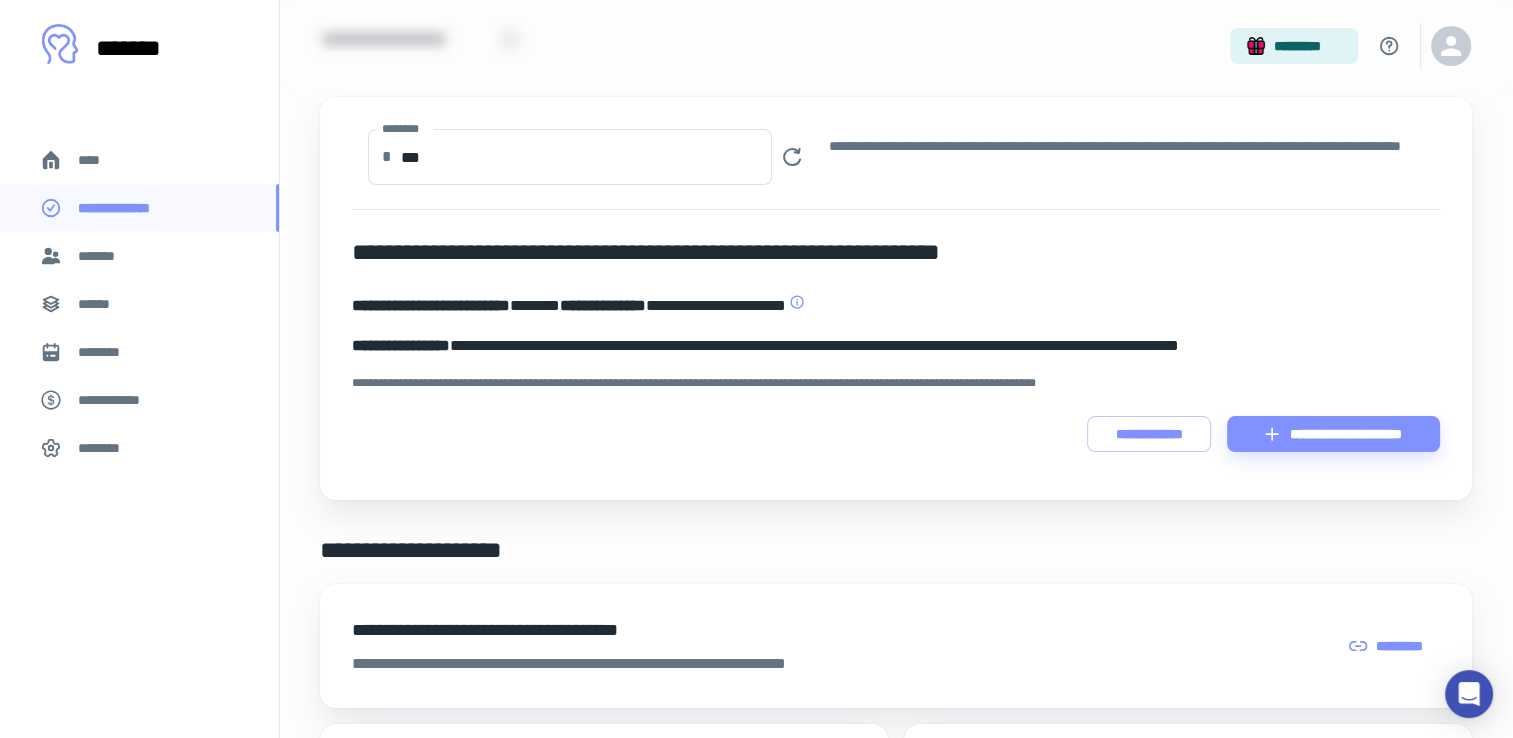 scroll, scrollTop: 0, scrollLeft: 0, axis: both 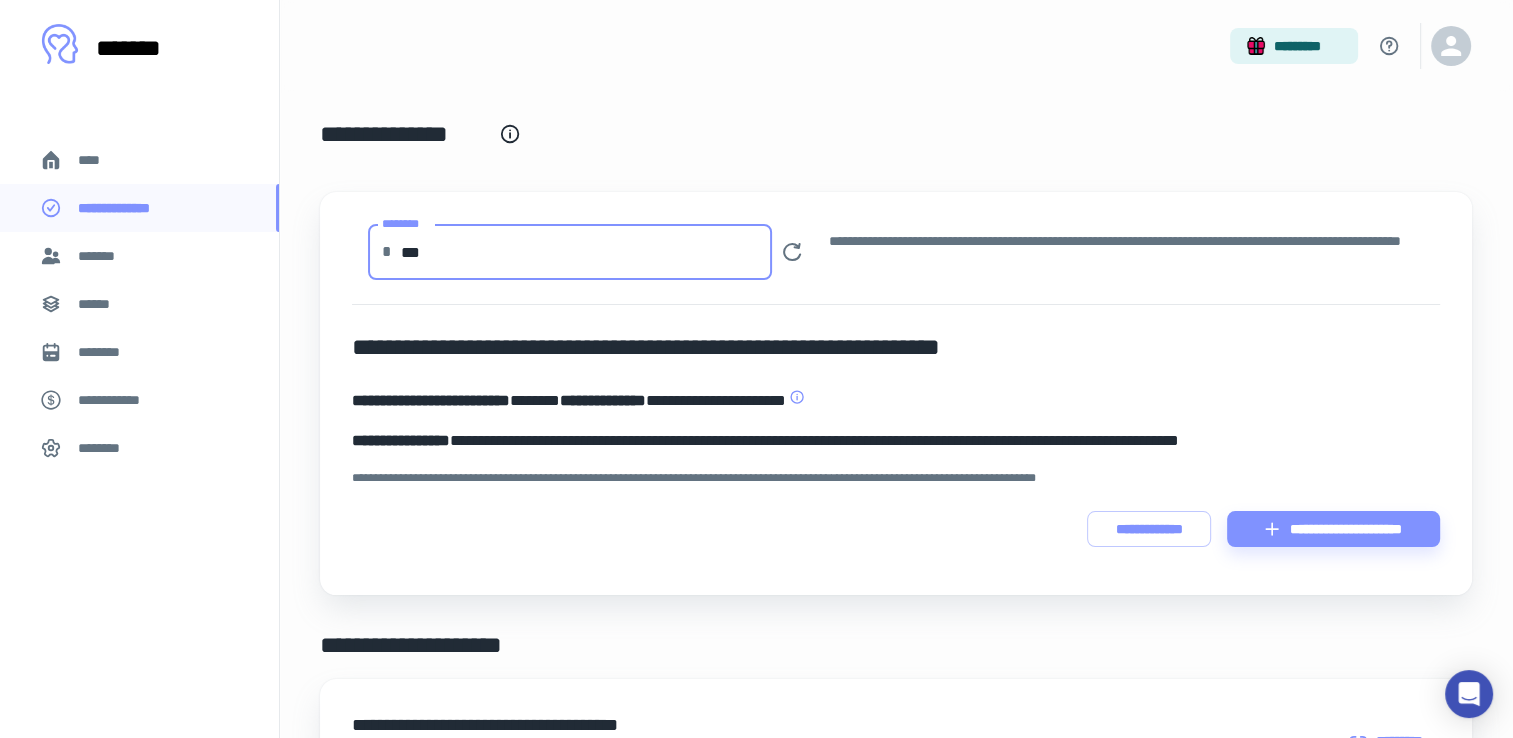 drag, startPoint x: 438, startPoint y: 259, endPoint x: 399, endPoint y: 258, distance: 39.012817 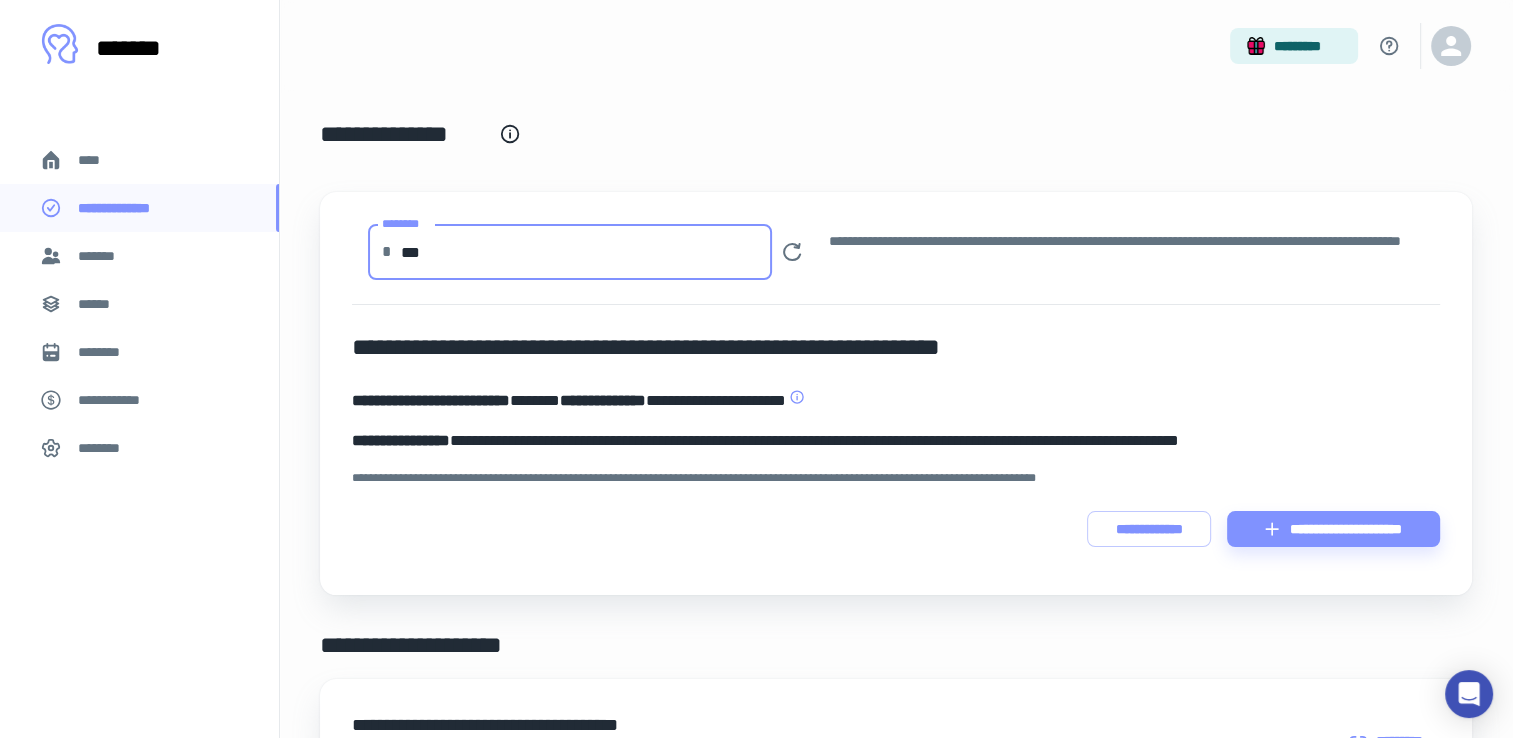type on "***" 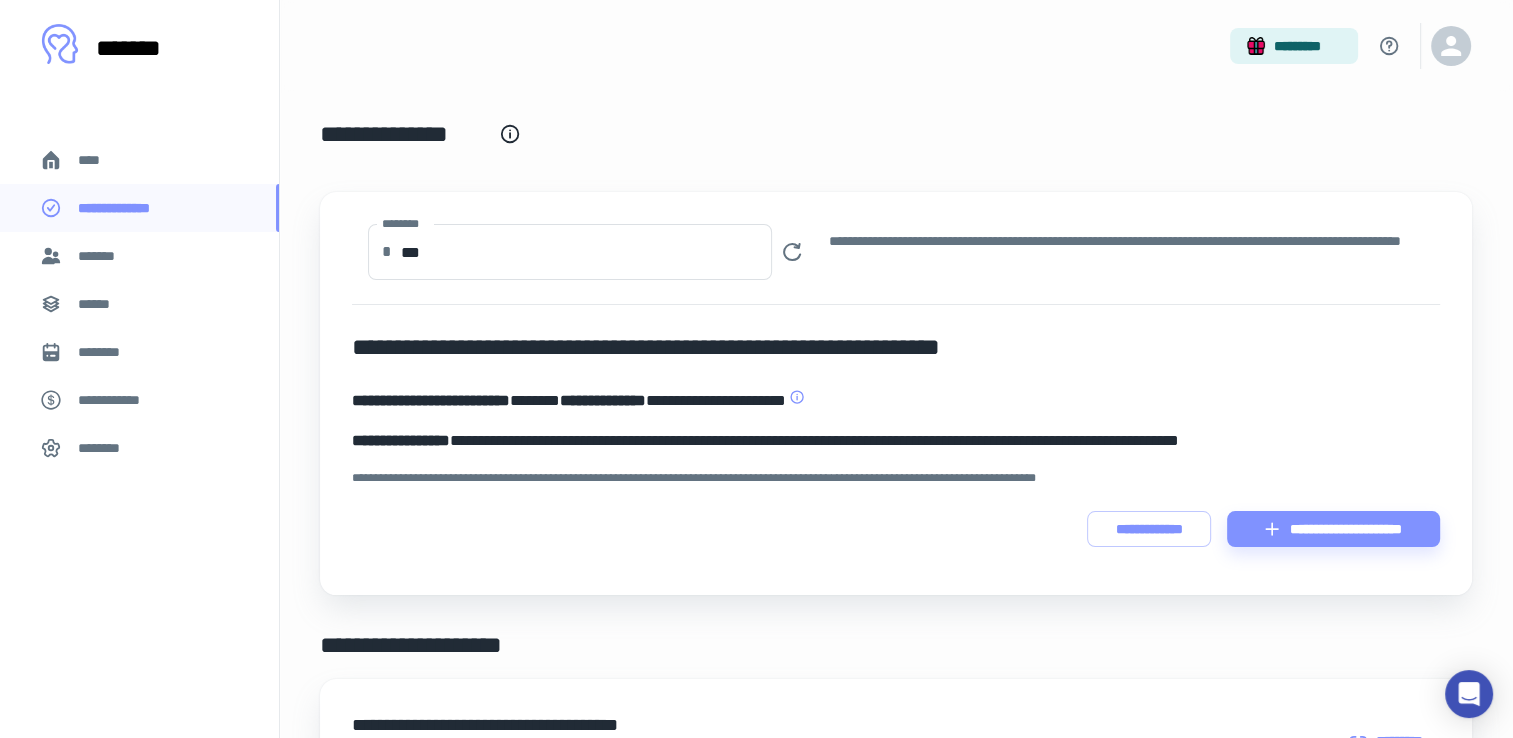 click on "[STREET_NUMBER] [STREET_NAME] [CITY], [STATE] [ZIP] [COUNTRY] [ADDRESS_LINE_2] [APARTMENT_NUMBER] [POSTAL_CODE] [BUILDING_NAME] [FLOOR_NUMBER] [OFFICE_NUMBER] [COMPANY_NAME] [DEPARTMENT_NAME] [FLOOR_NUMBER] [OFFICE_NUMBER]" at bounding box center [896, 393] 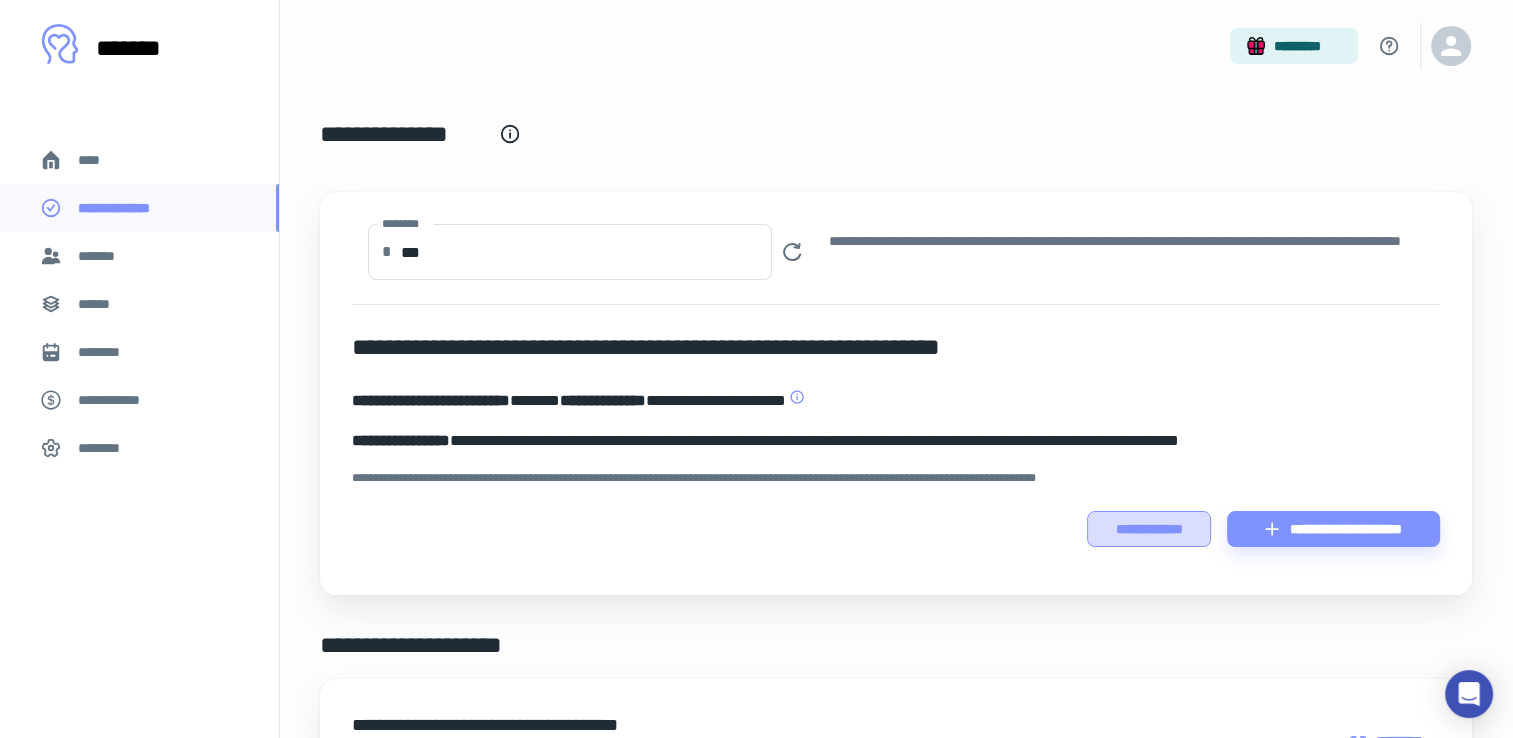 click on "**********" at bounding box center (1149, 529) 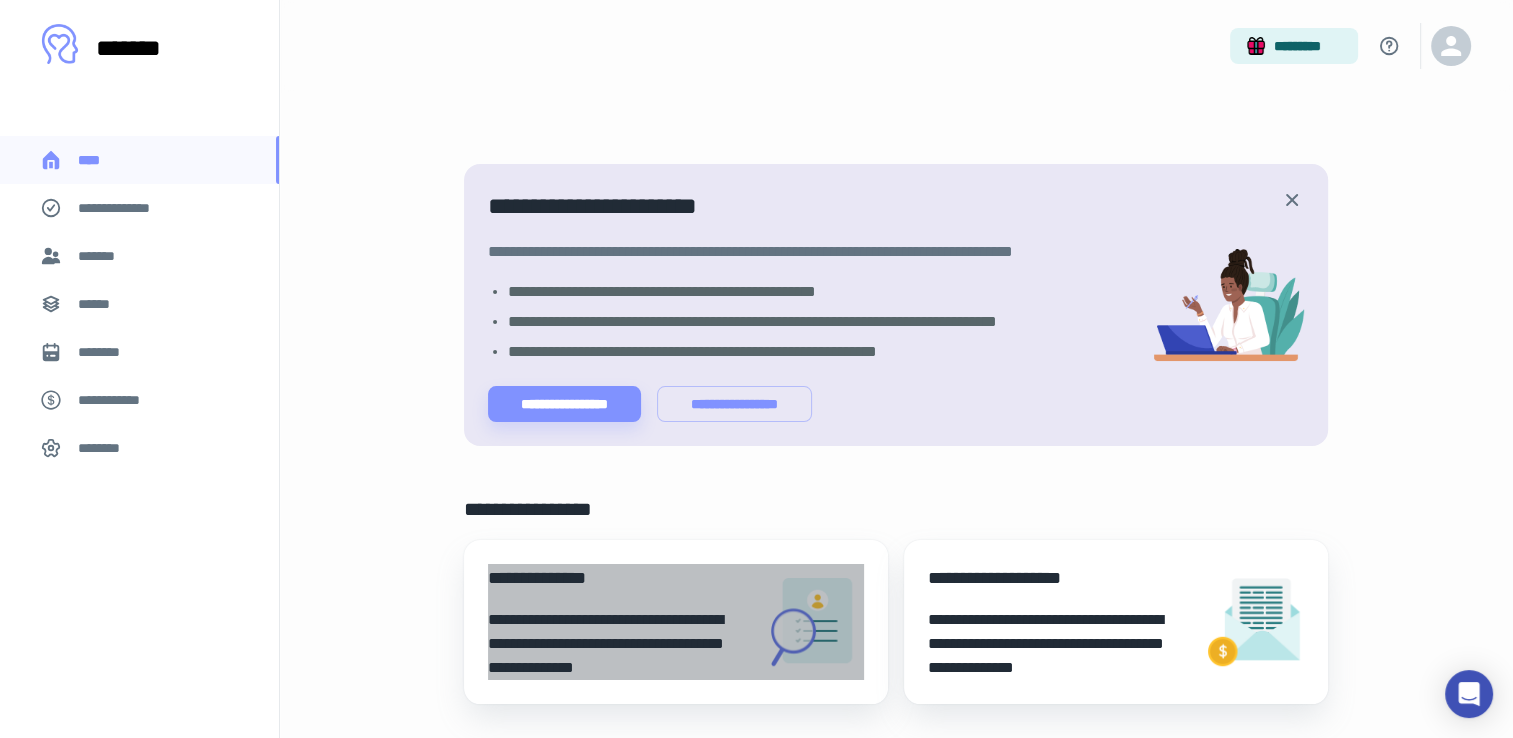 click on "**********" at bounding box center (618, 644) 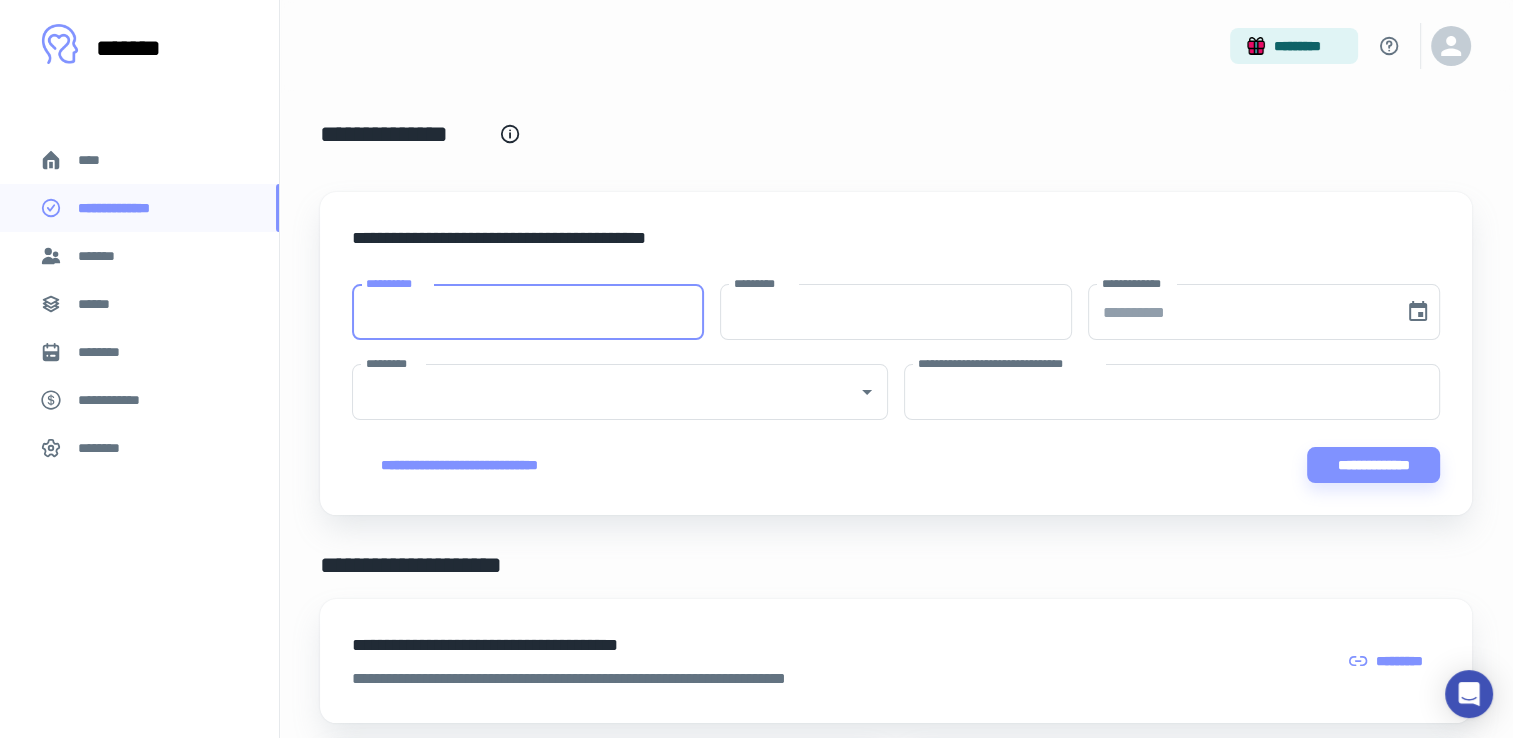 click on "**********" at bounding box center [528, 312] 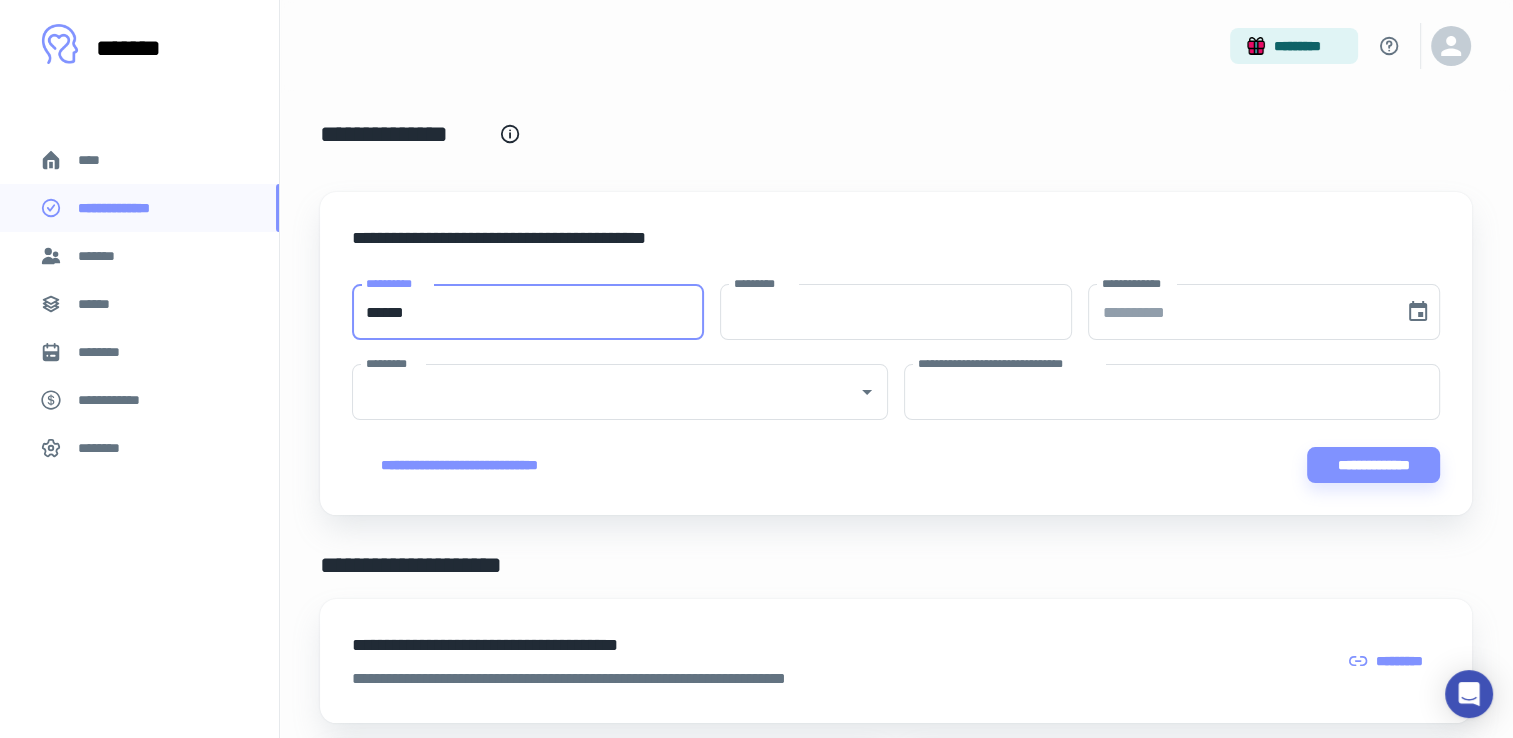 type on "******" 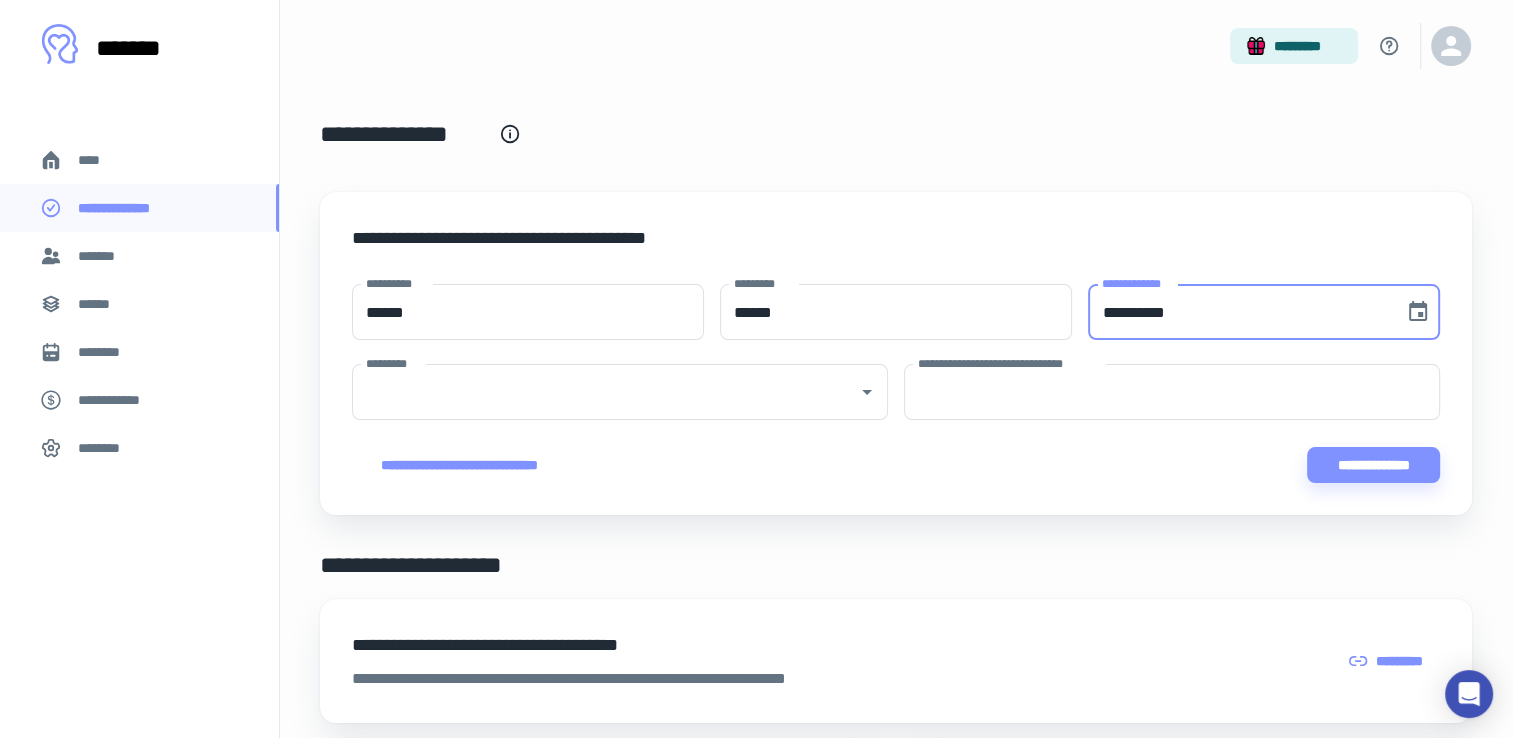 click on "**********" at bounding box center (1239, 312) 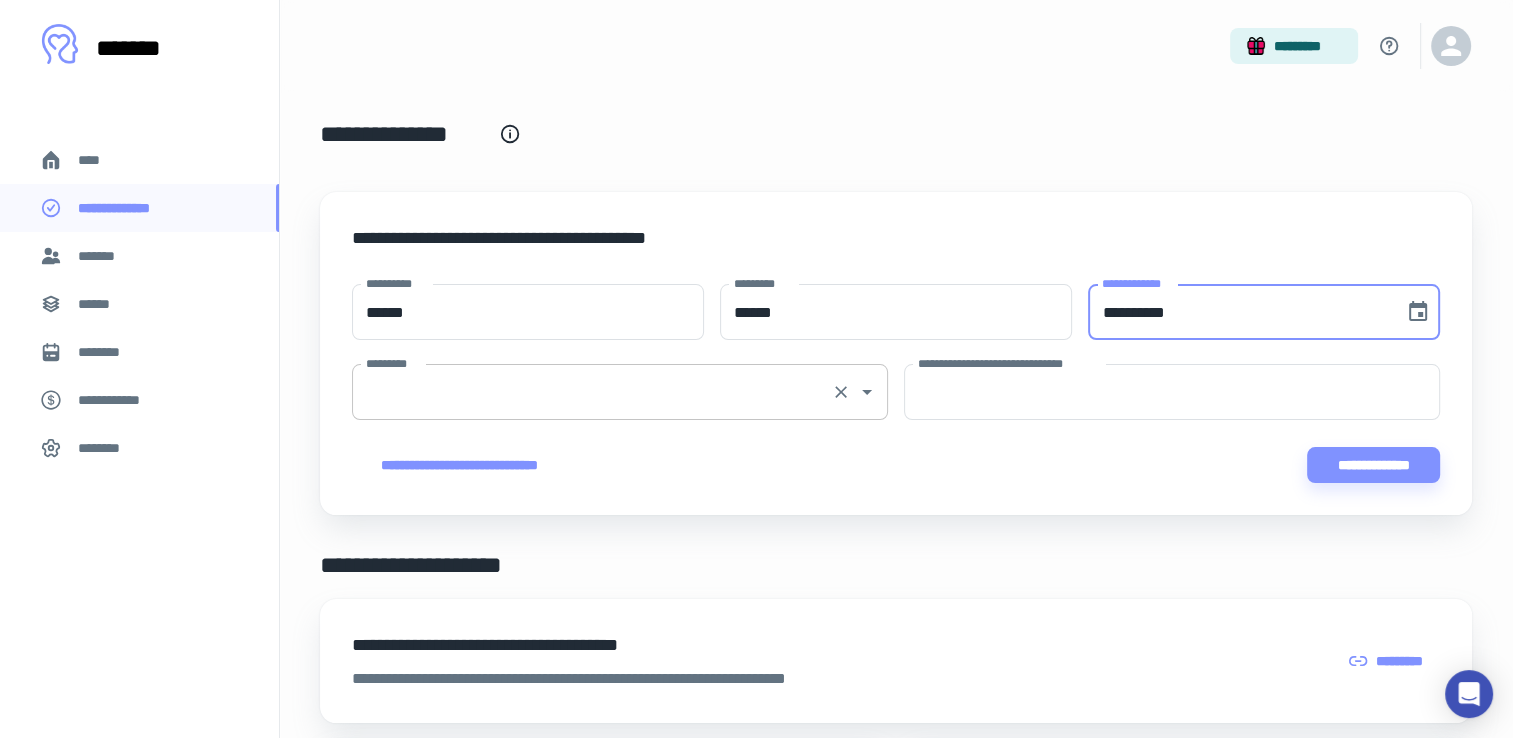 type on "**********" 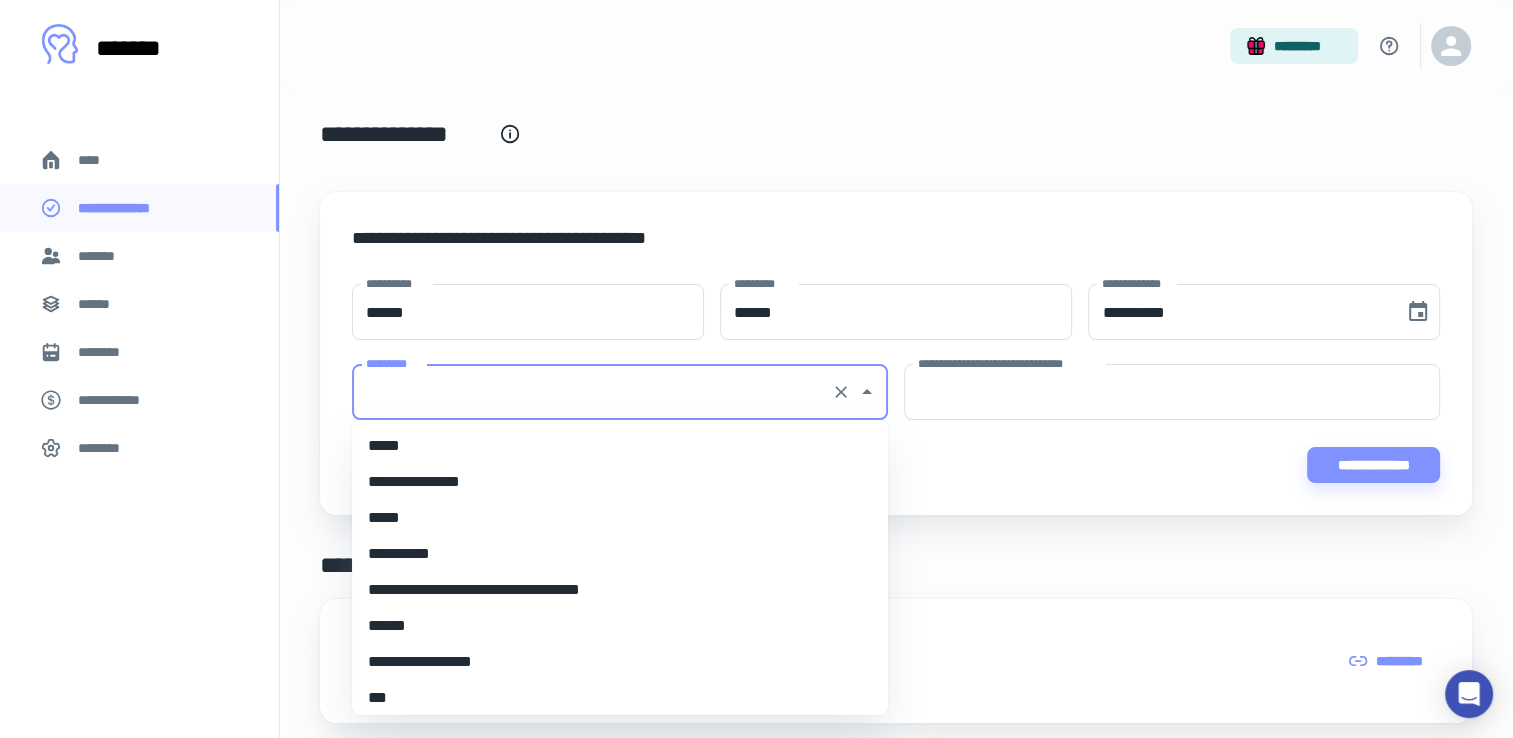 click on "*********" at bounding box center (592, 392) 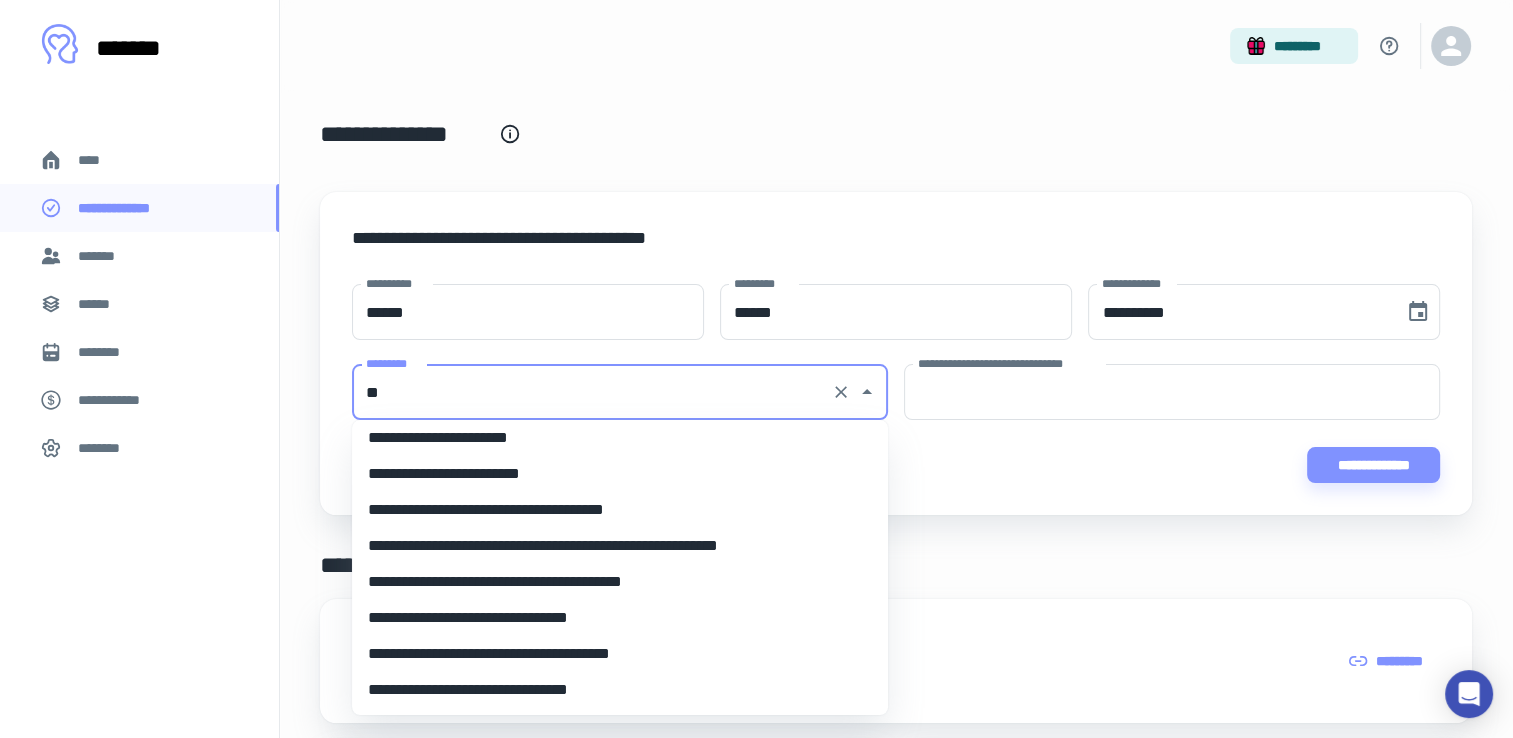 scroll, scrollTop: 0, scrollLeft: 0, axis: both 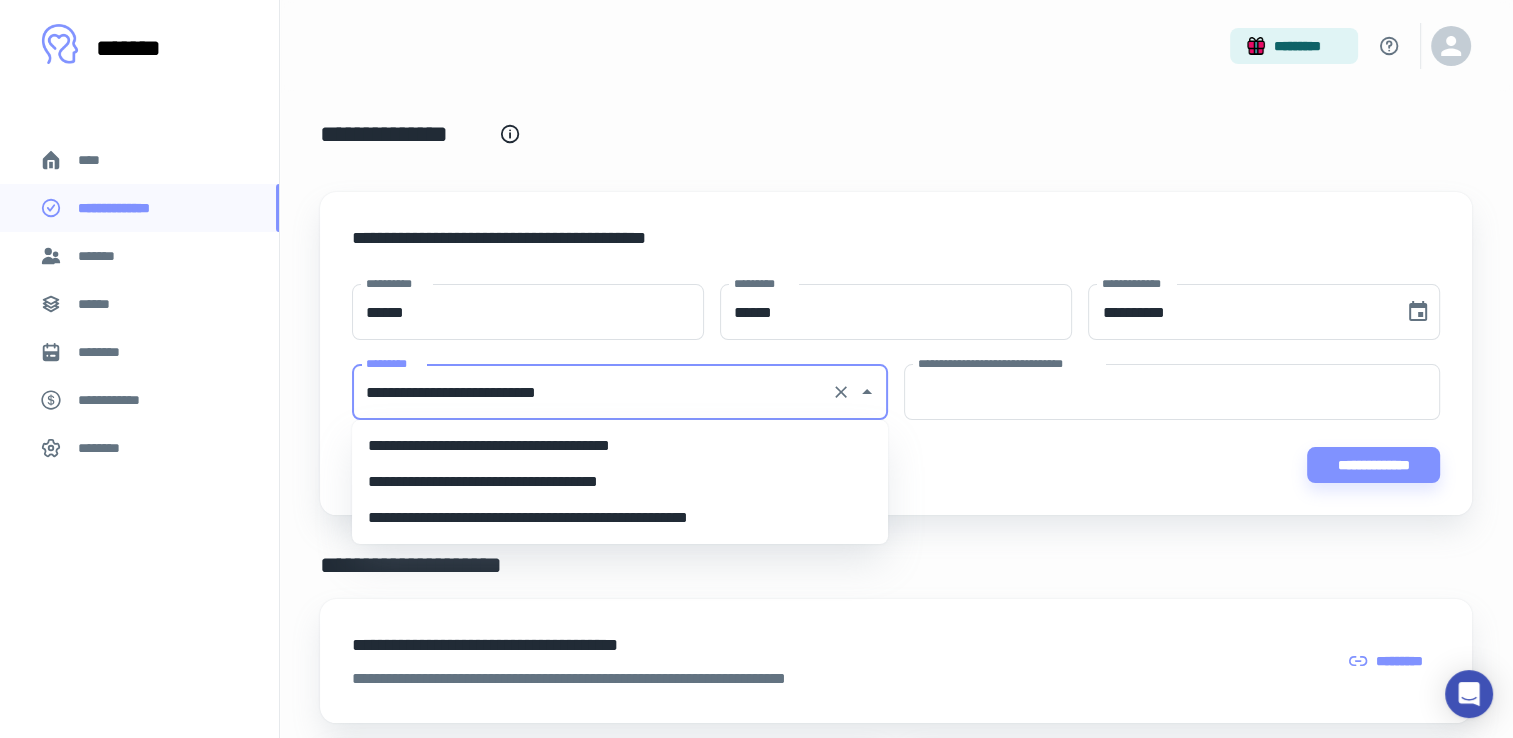 click on "**********" at bounding box center [620, 446] 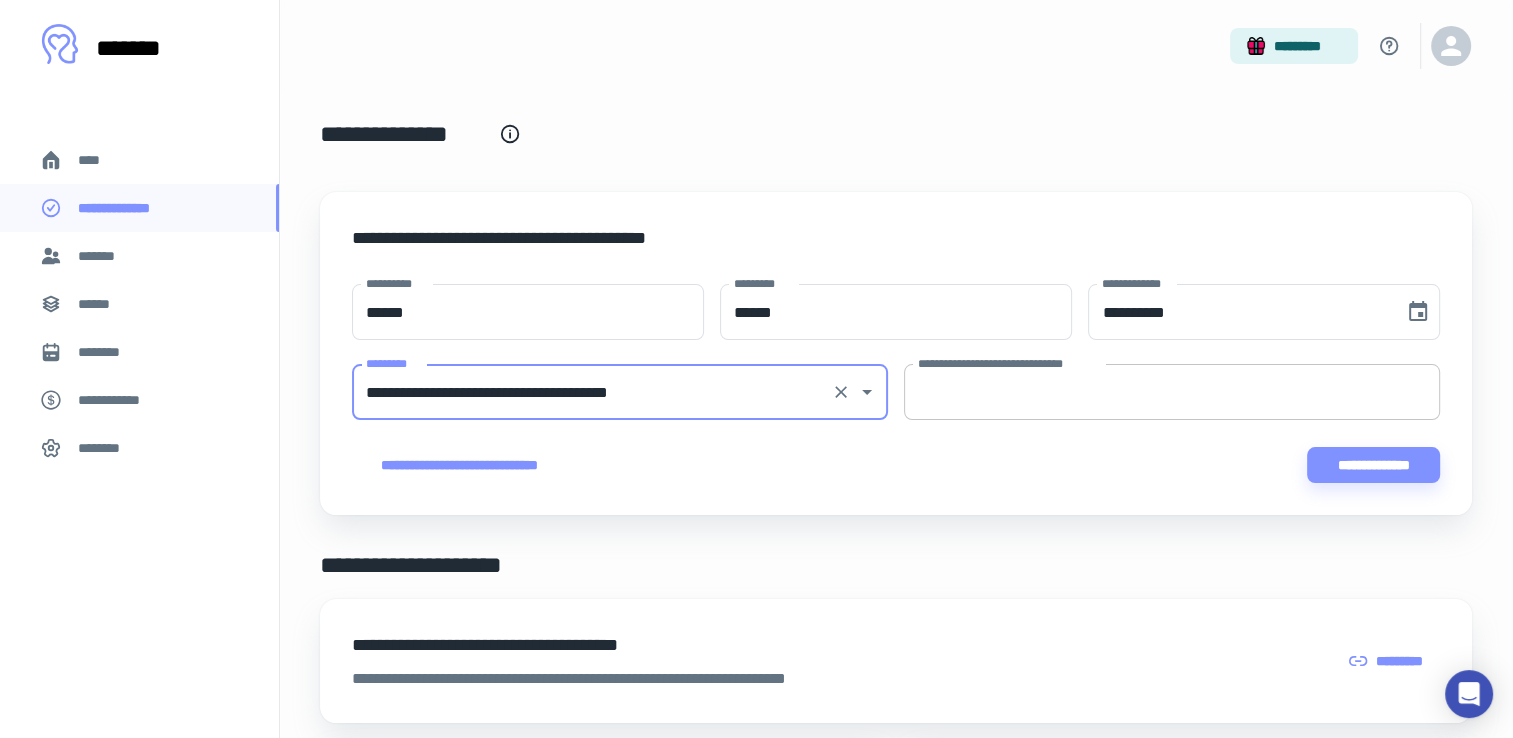 type on "**********" 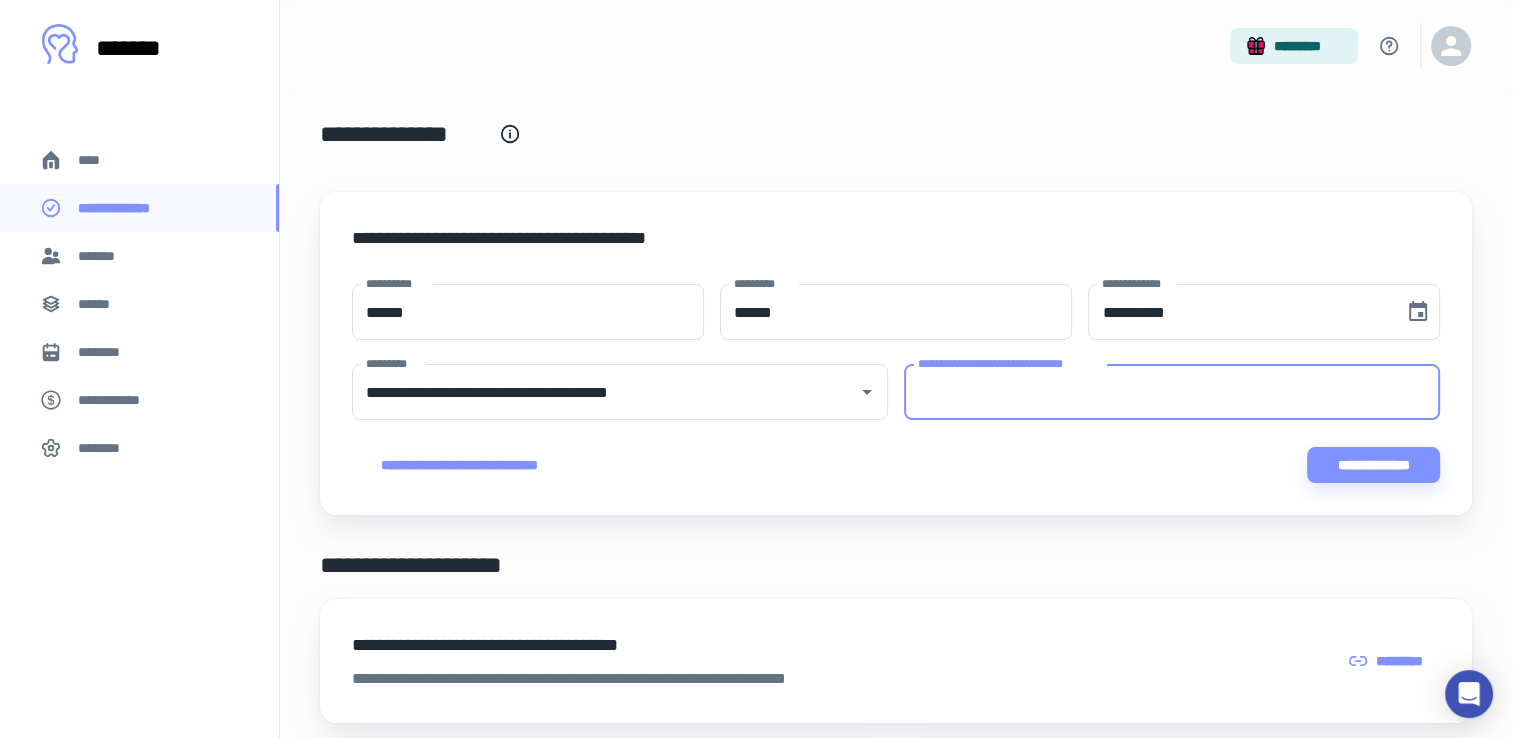 click on "**********" at bounding box center [1172, 392] 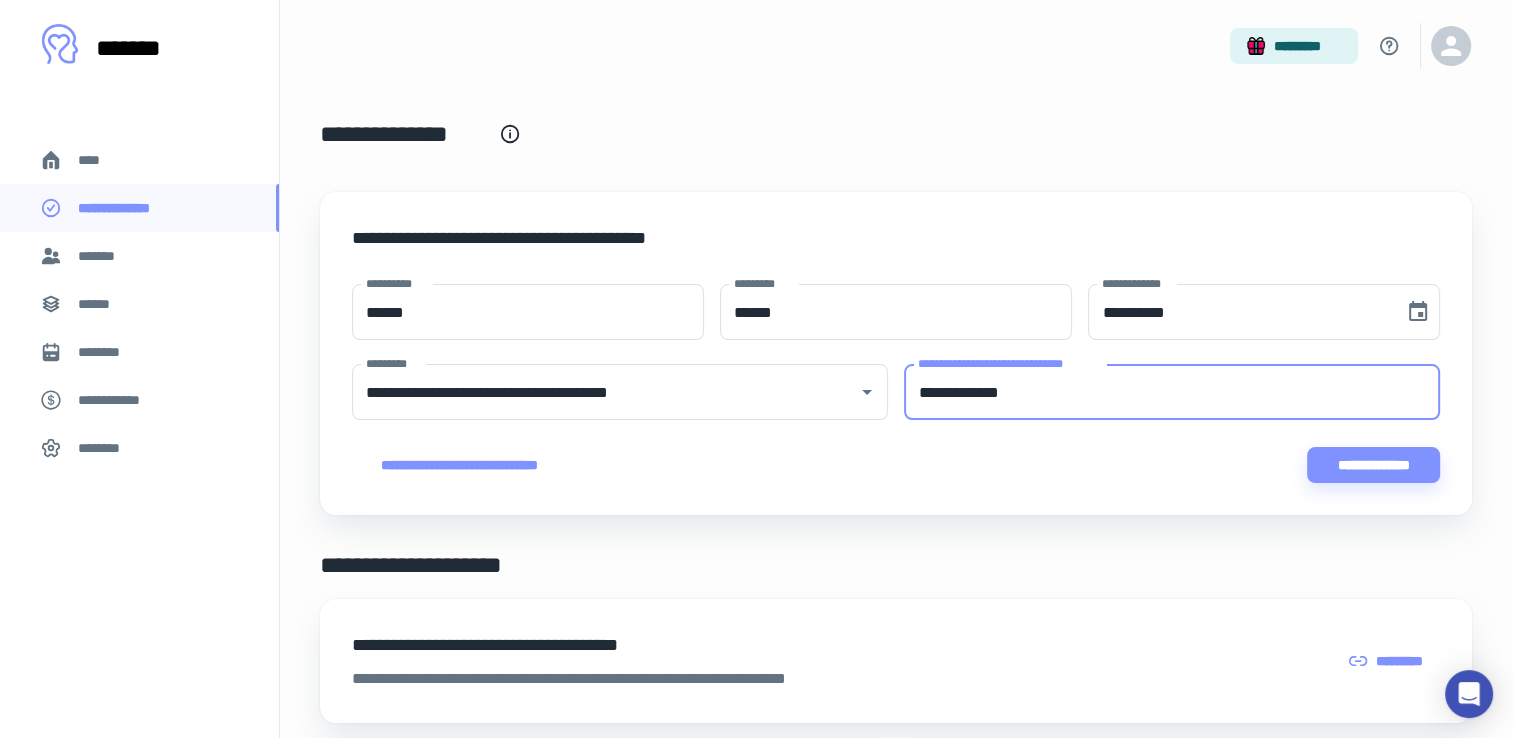click on "**********" at bounding box center (1172, 392) 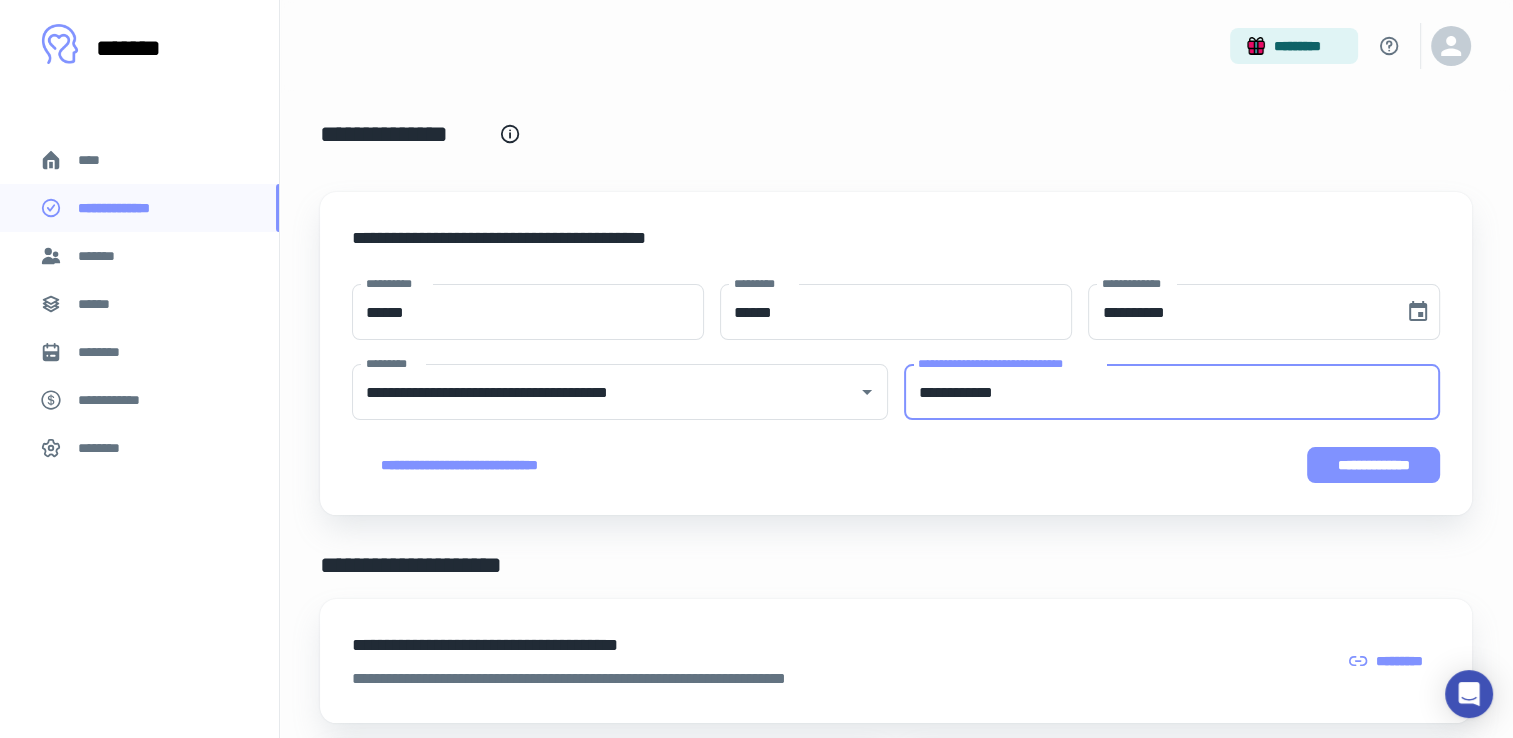 type on "**********" 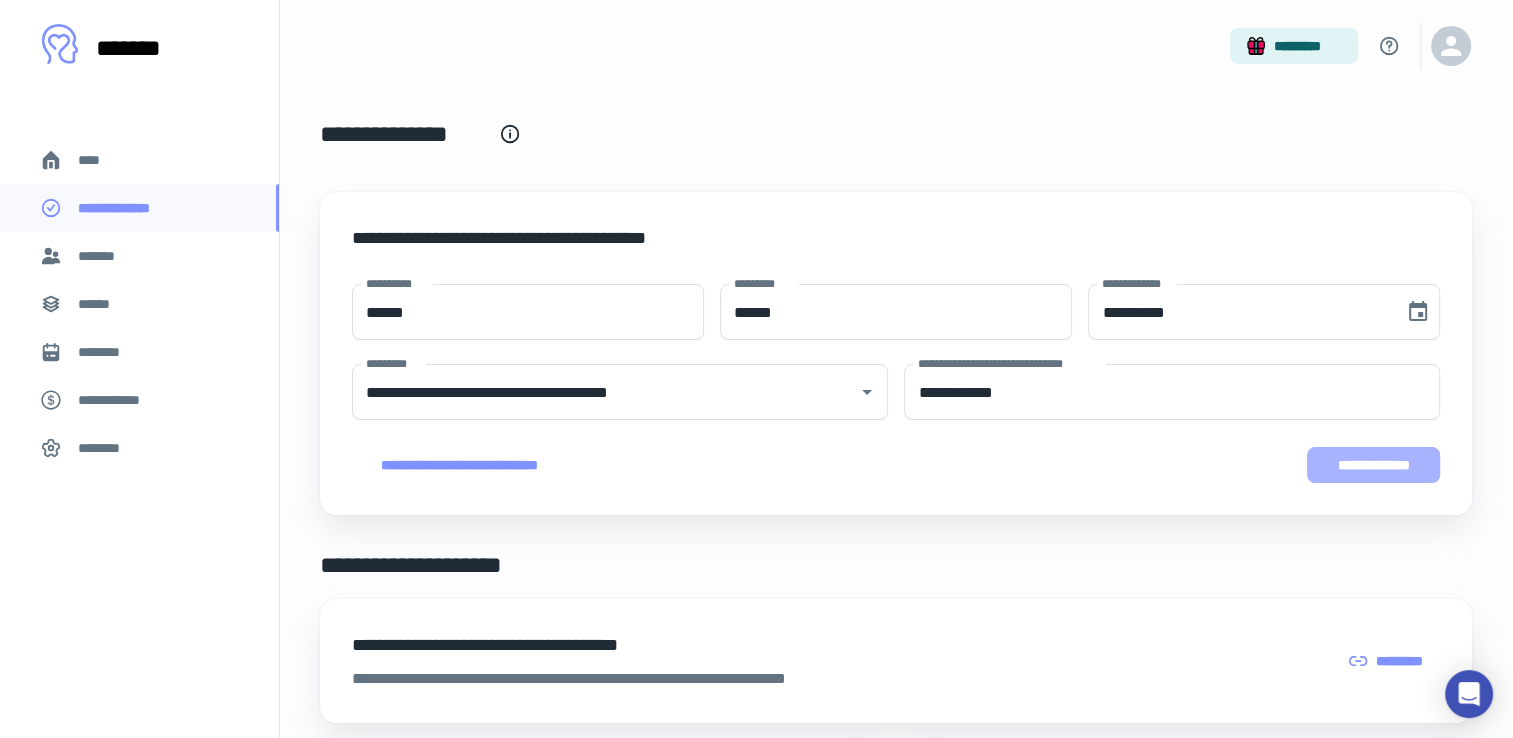 click on "**********" at bounding box center (1374, 465) 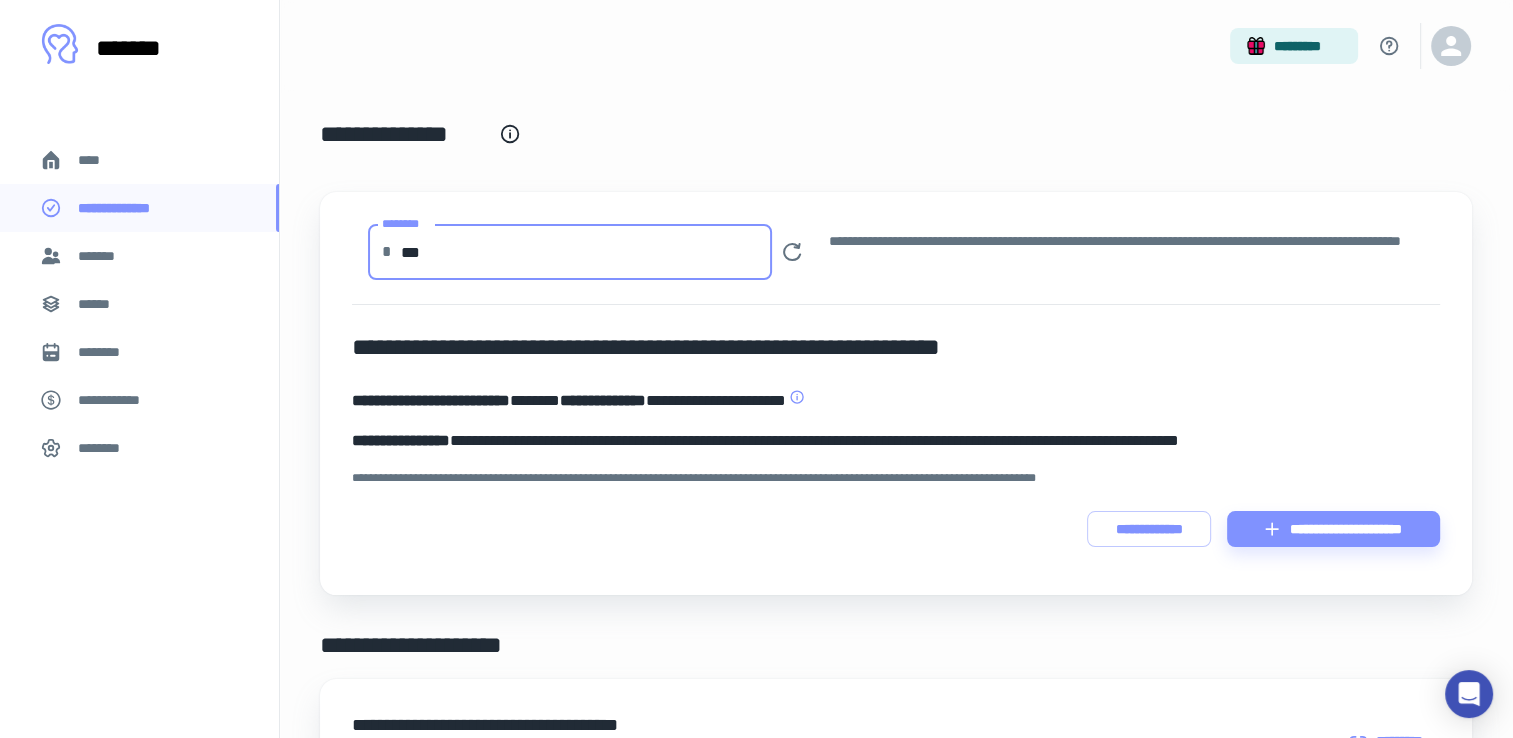 drag, startPoint x: 443, startPoint y: 249, endPoint x: 390, endPoint y: 249, distance: 53 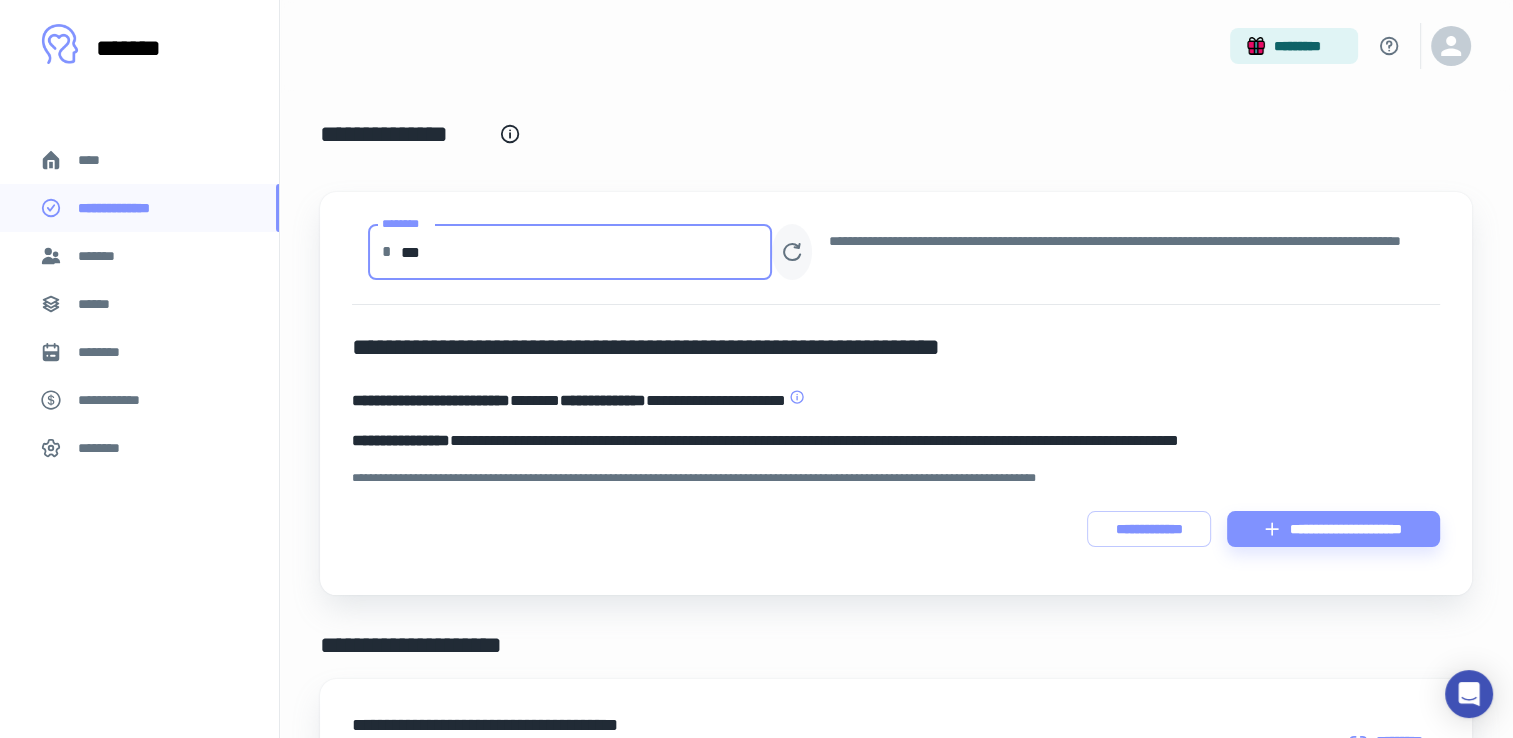 type on "***" 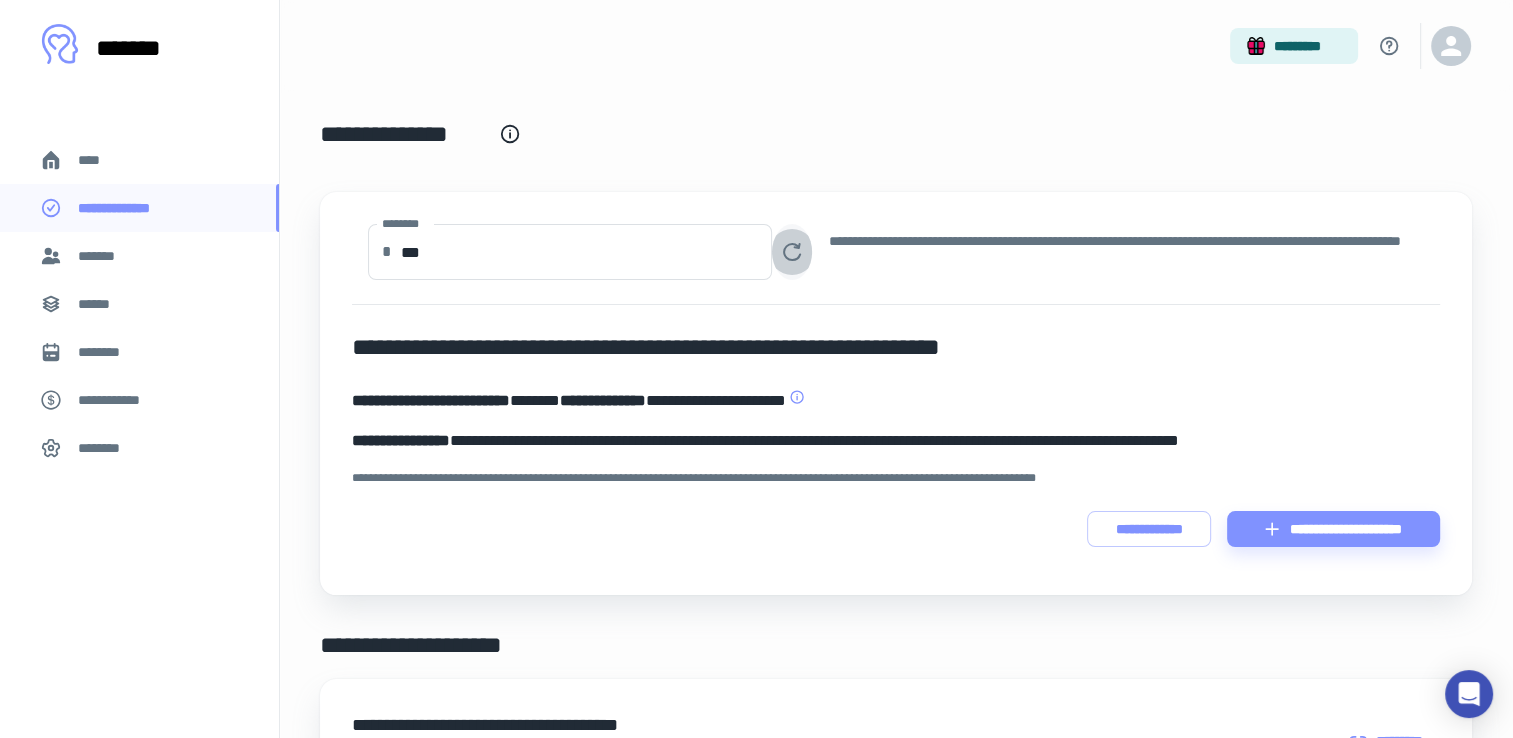 click 